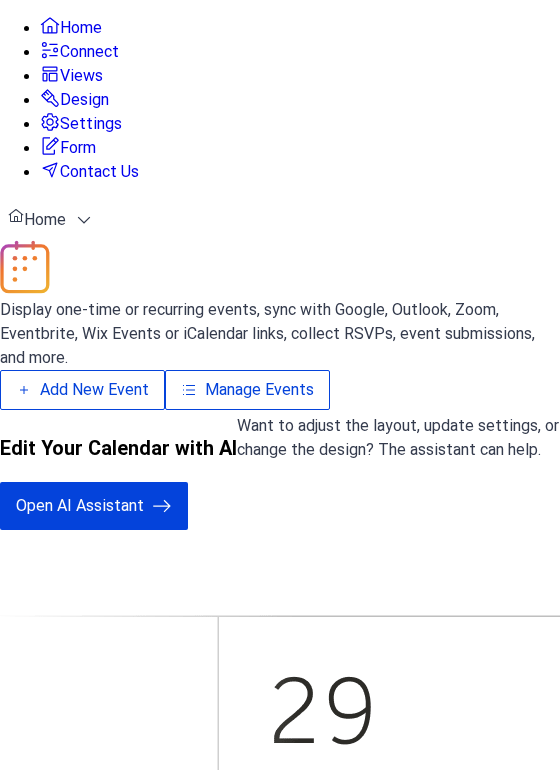 scroll, scrollTop: 0, scrollLeft: 0, axis: both 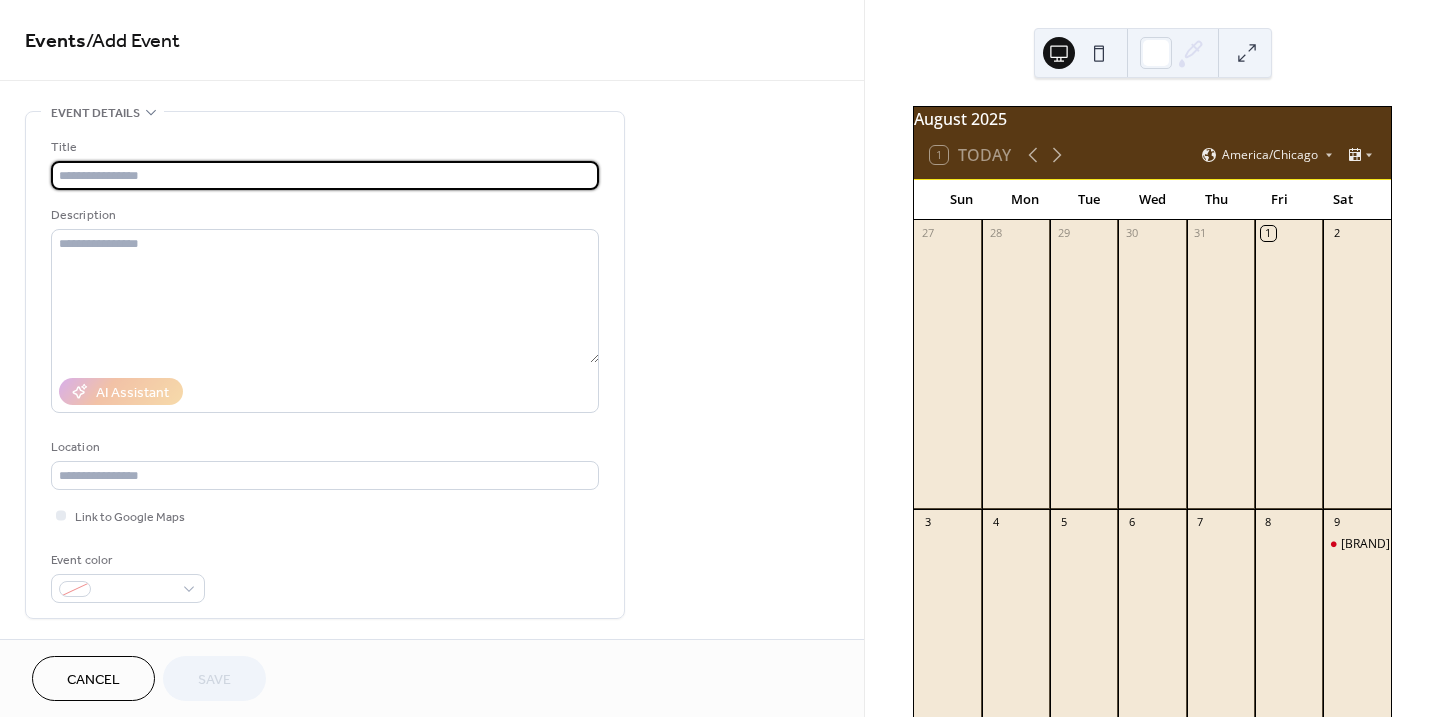click at bounding box center [325, 175] 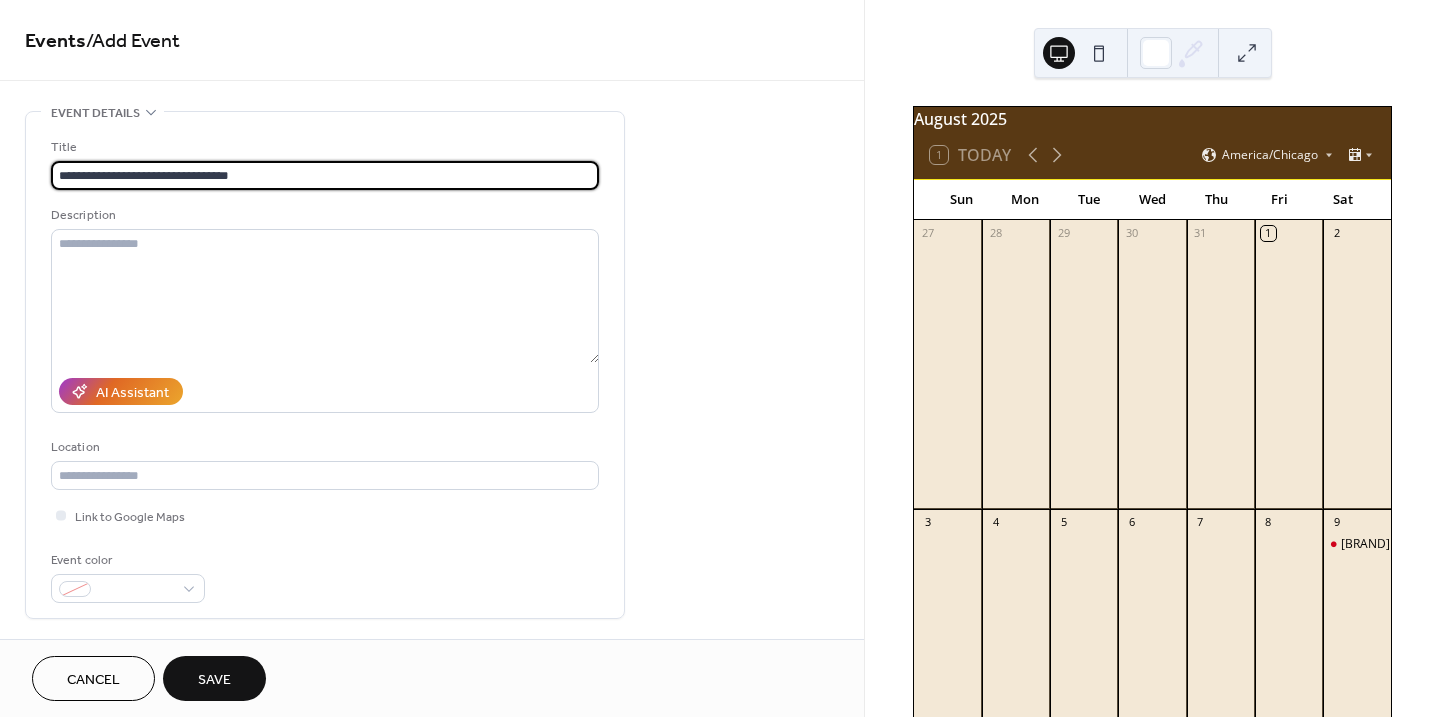 drag, startPoint x: 288, startPoint y: 170, endPoint x: 202, endPoint y: 182, distance: 86.833176 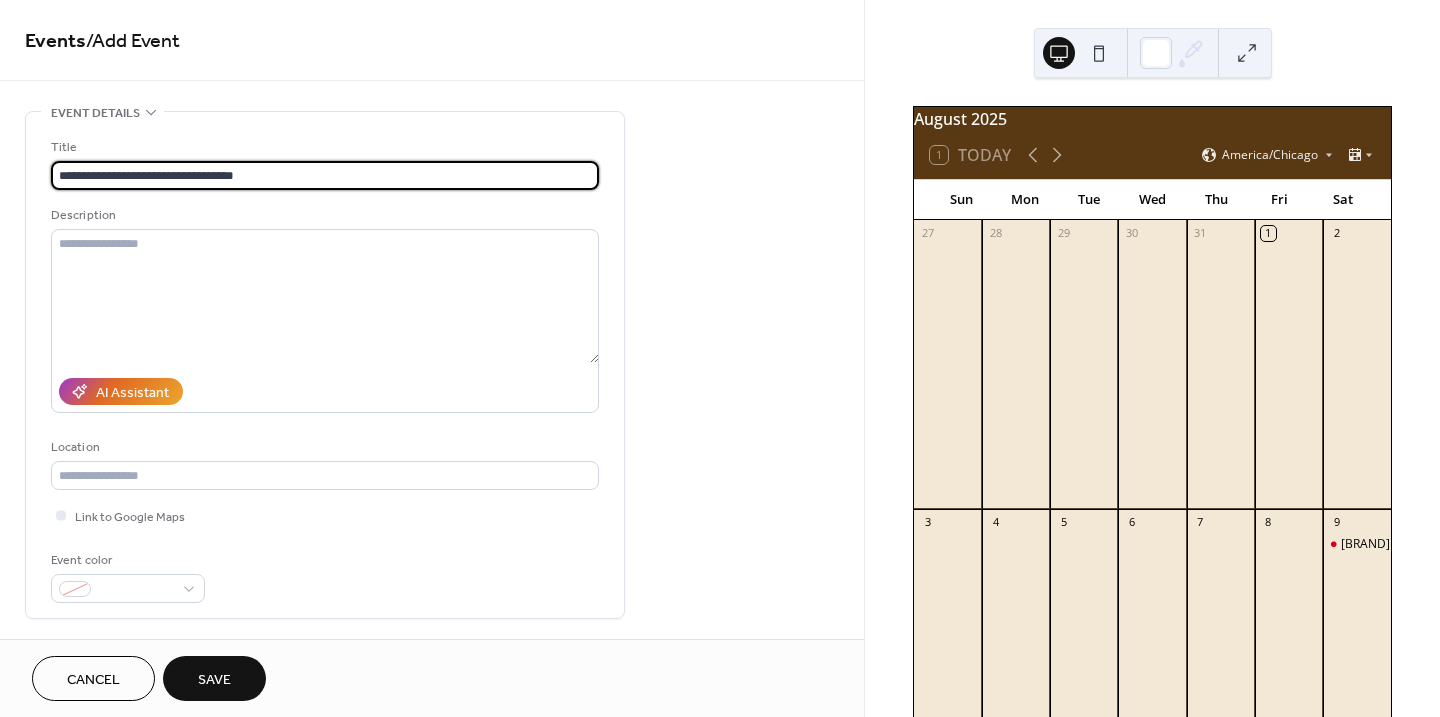 click on "**********" at bounding box center (325, 175) 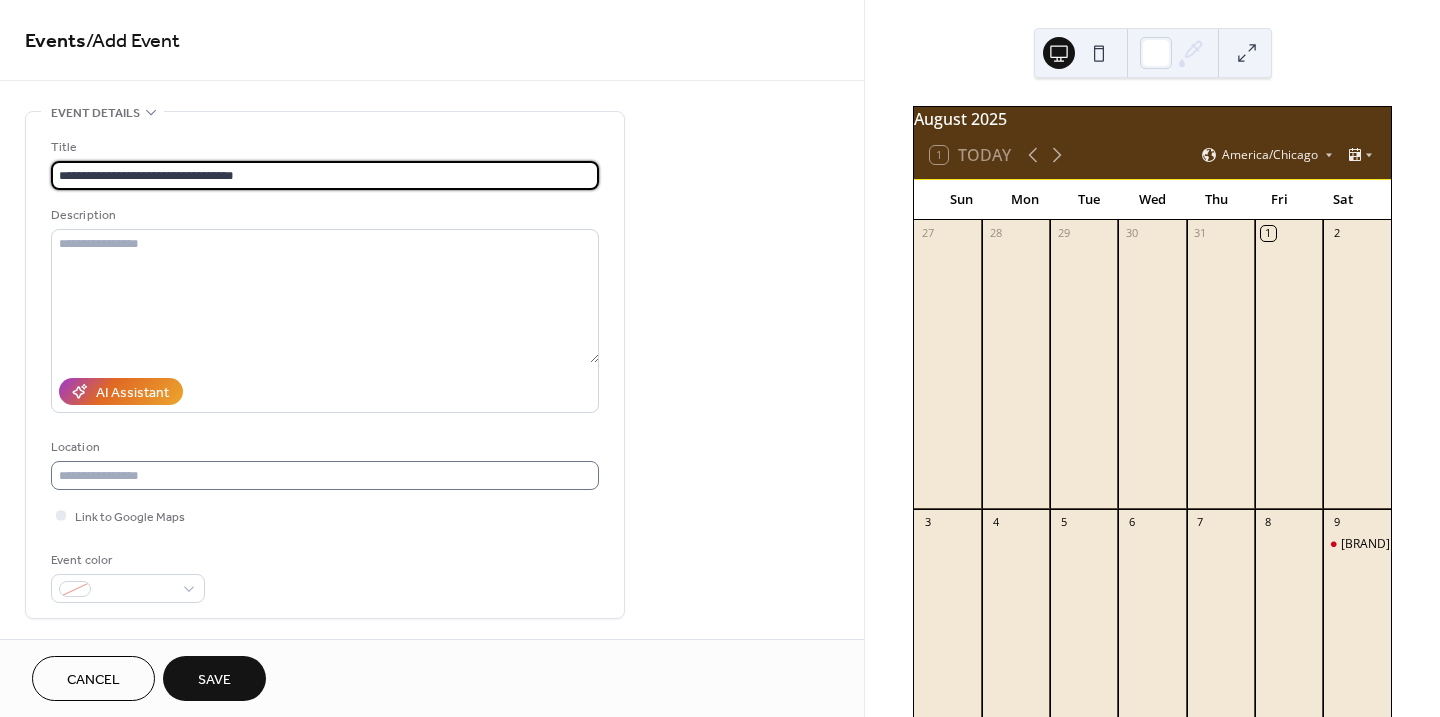 type on "**********" 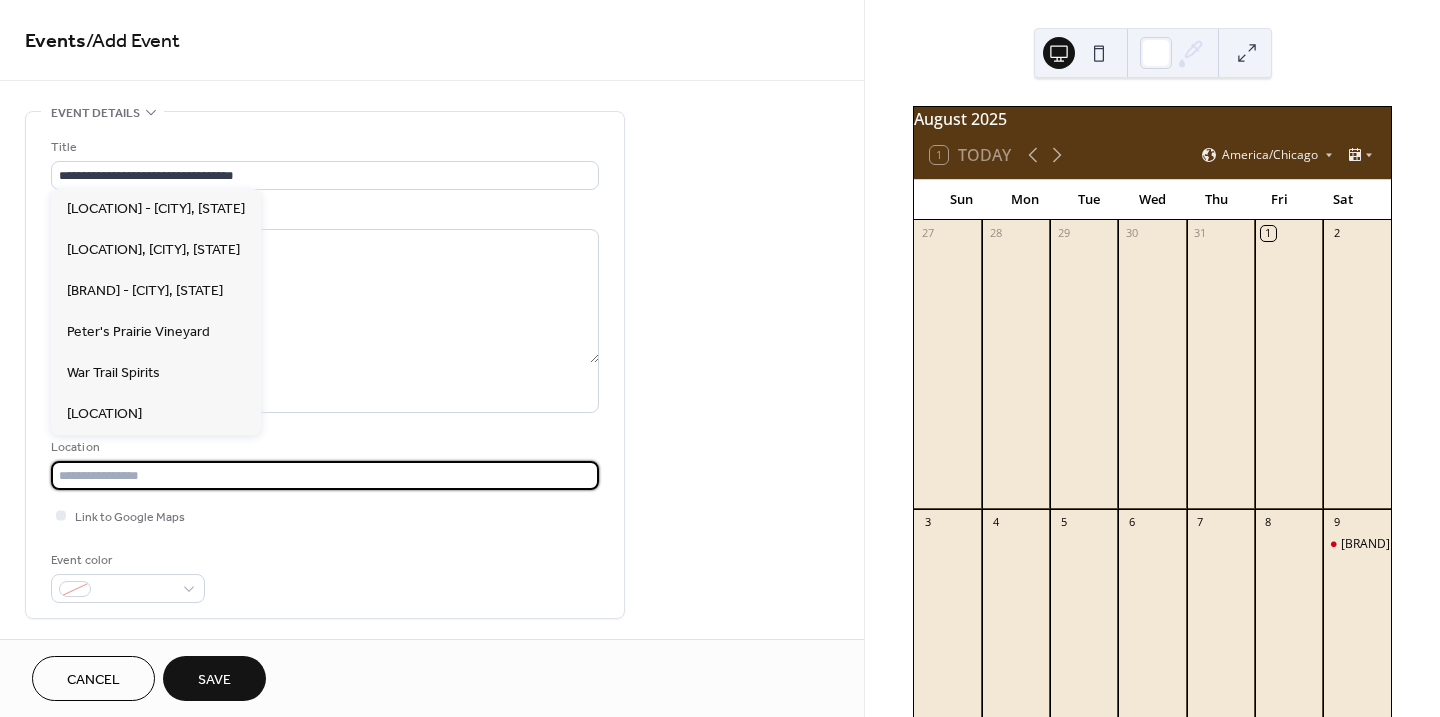 click at bounding box center [325, 475] 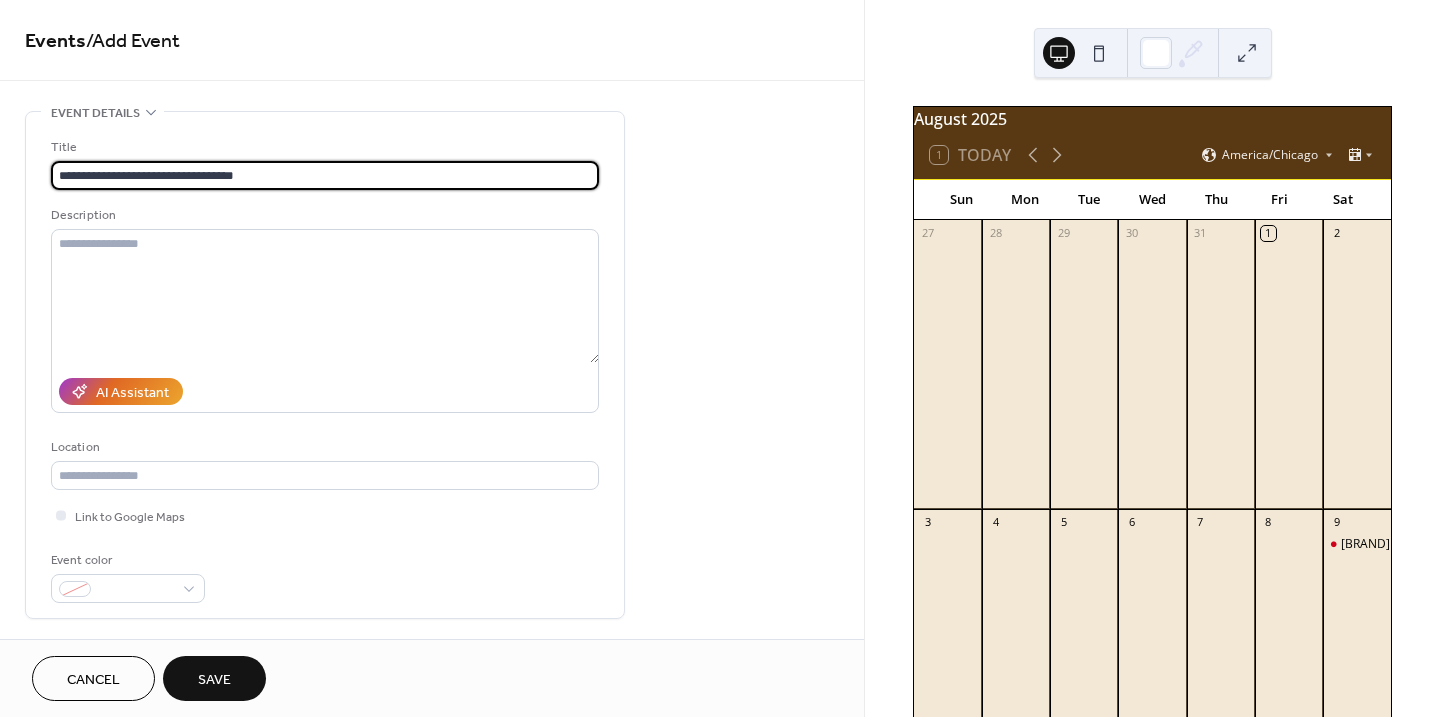 click on "**********" at bounding box center [325, 175] 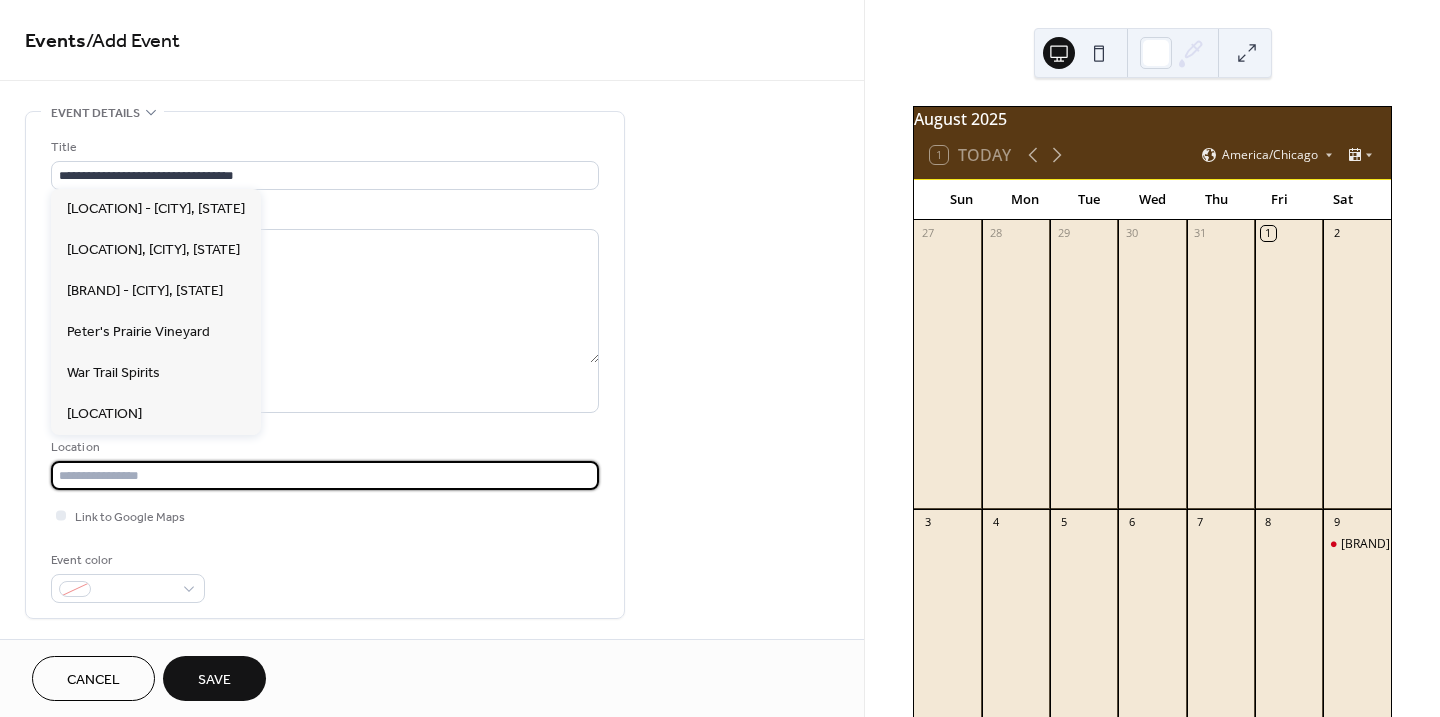click at bounding box center (325, 475) 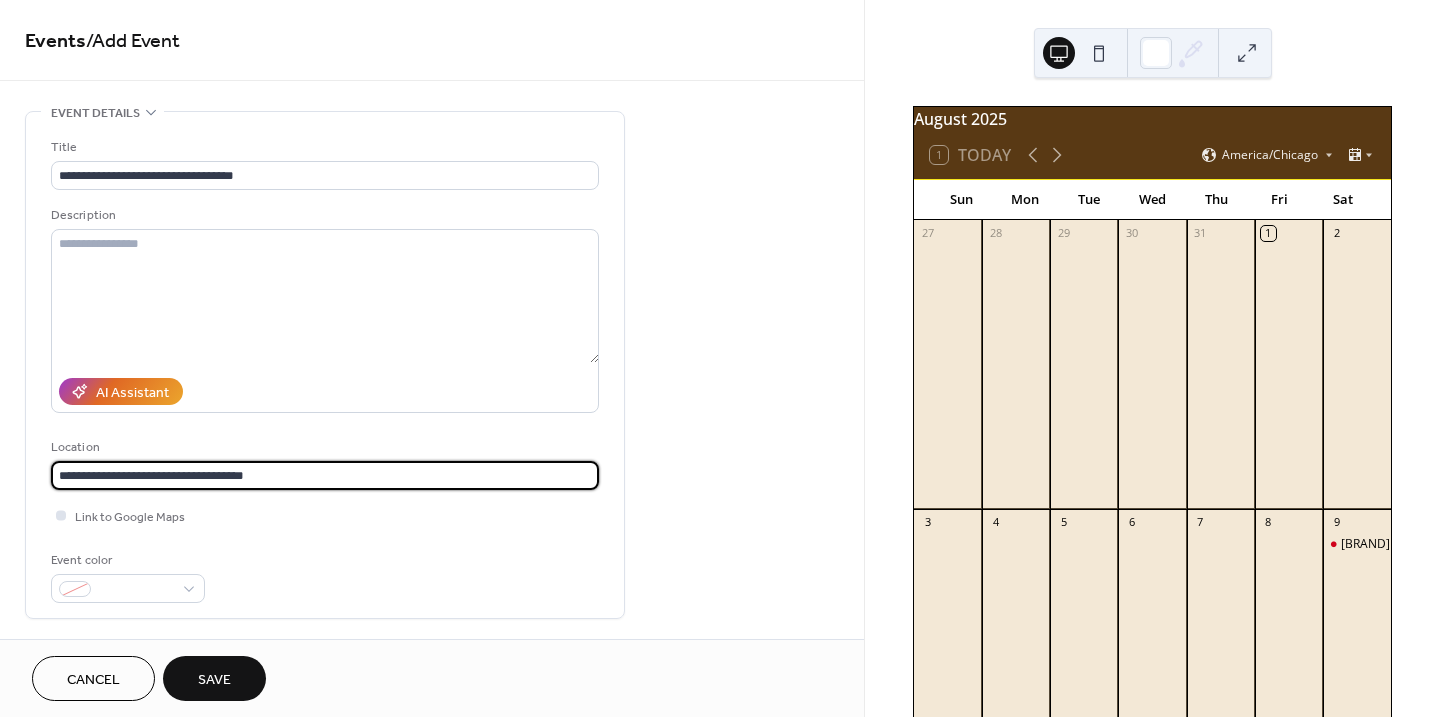 type on "**********" 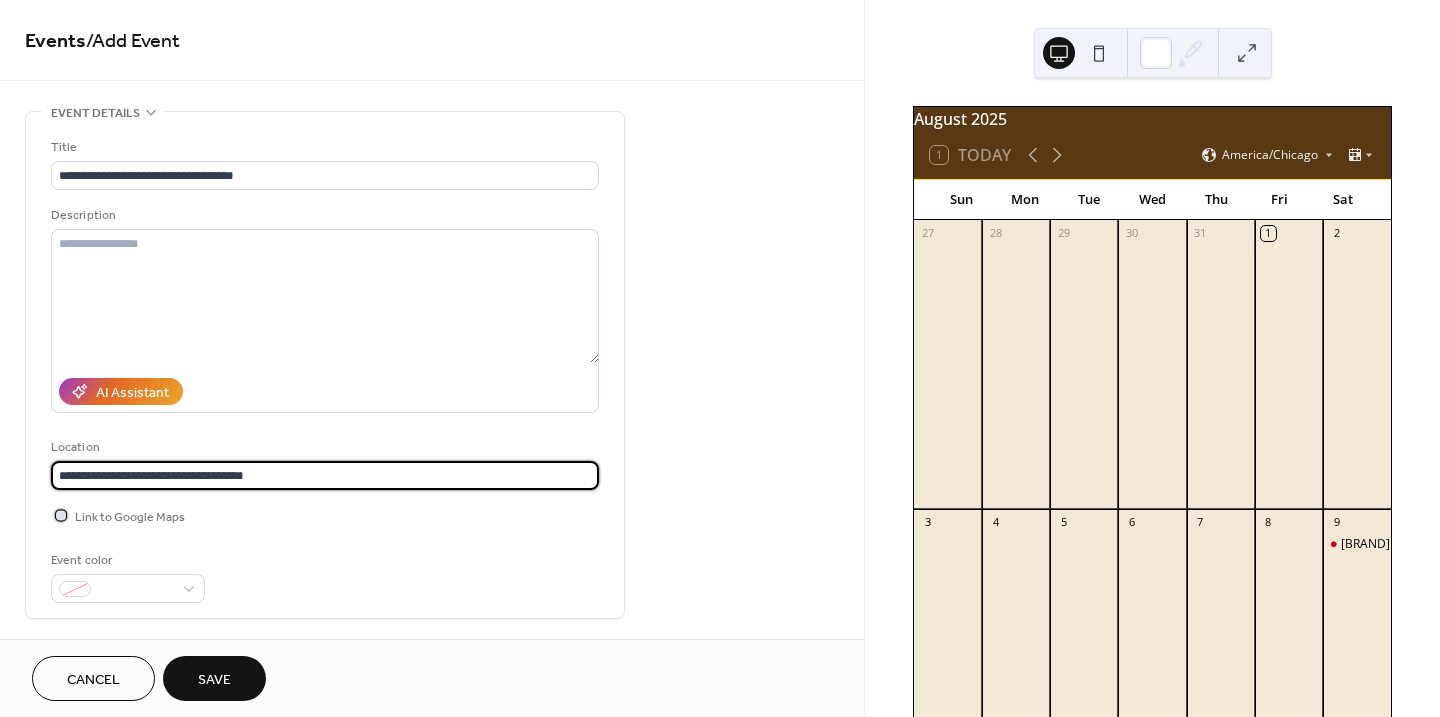click on "Link to Google Maps" at bounding box center (130, 517) 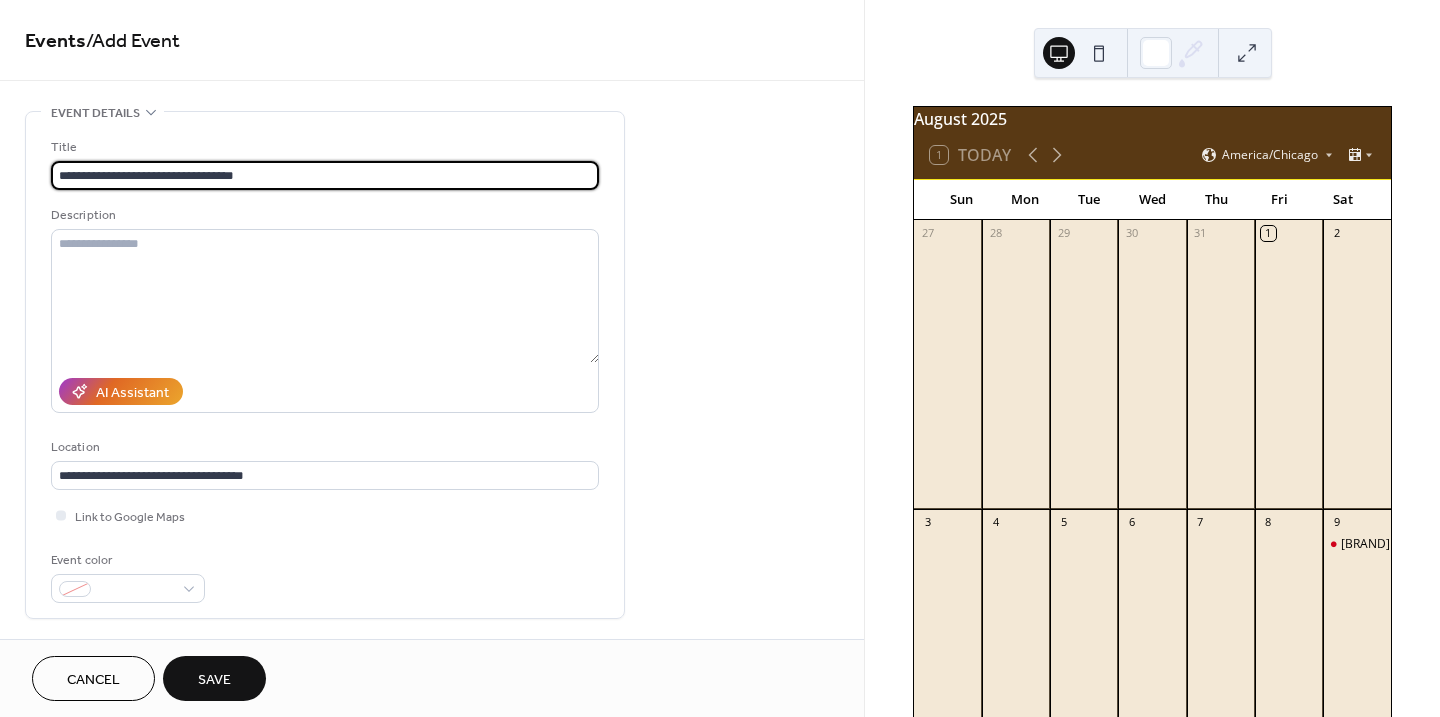 drag, startPoint x: 263, startPoint y: 179, endPoint x: -5, endPoint y: 178, distance: 268.00186 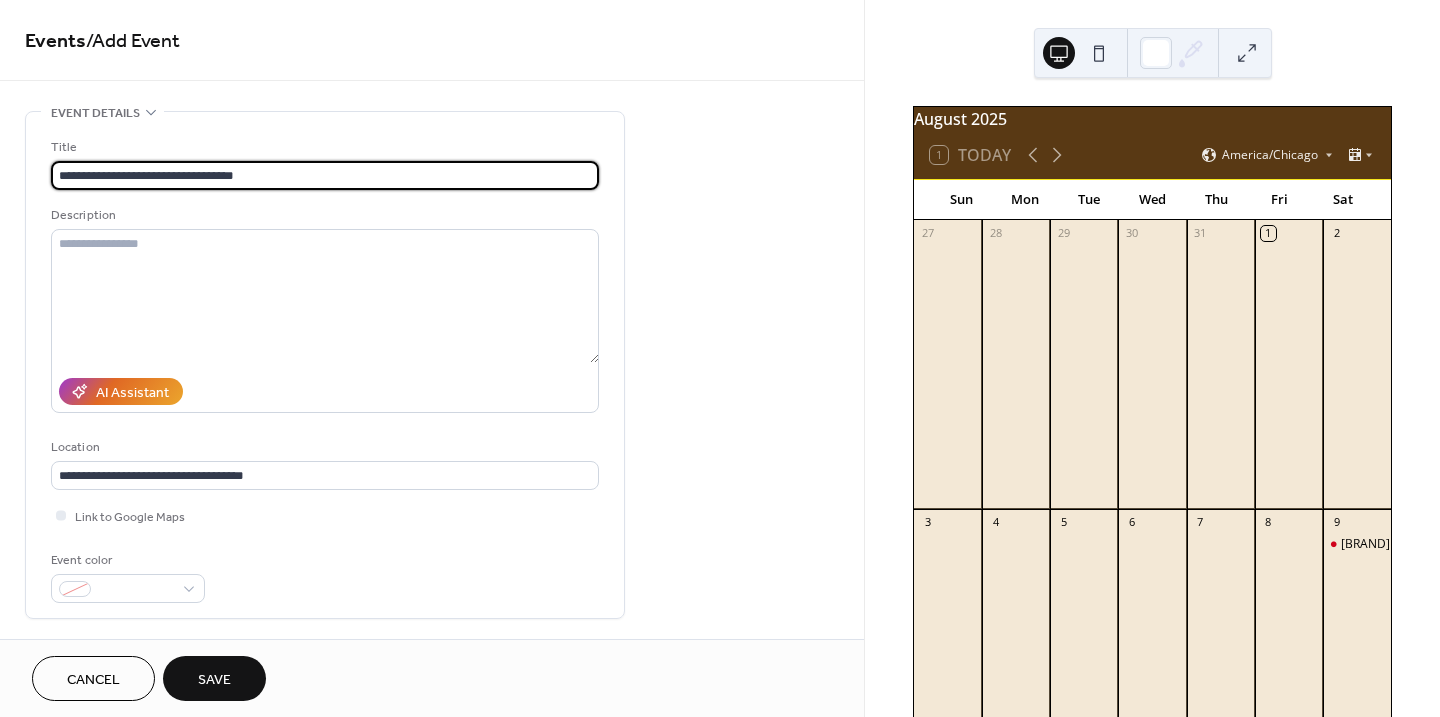click on "**********" at bounding box center [720, 358] 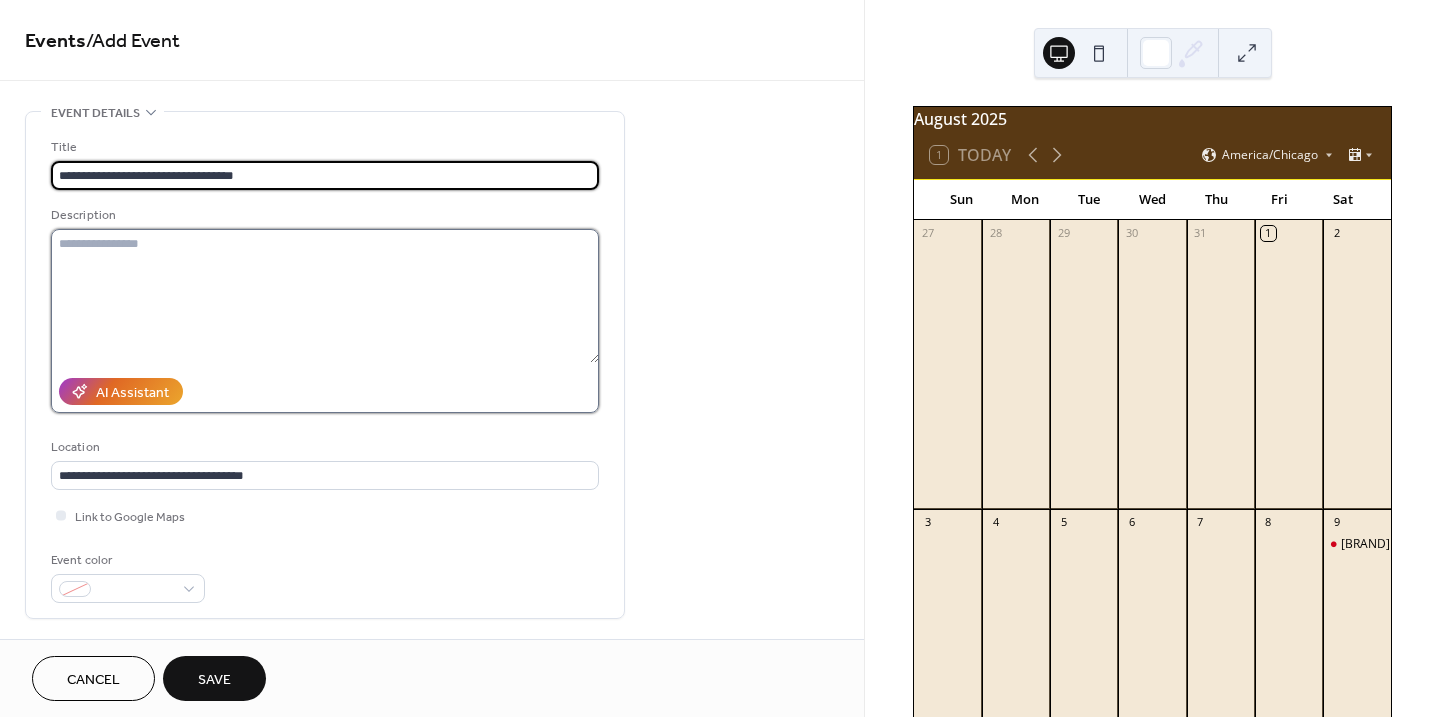 click at bounding box center (325, 296) 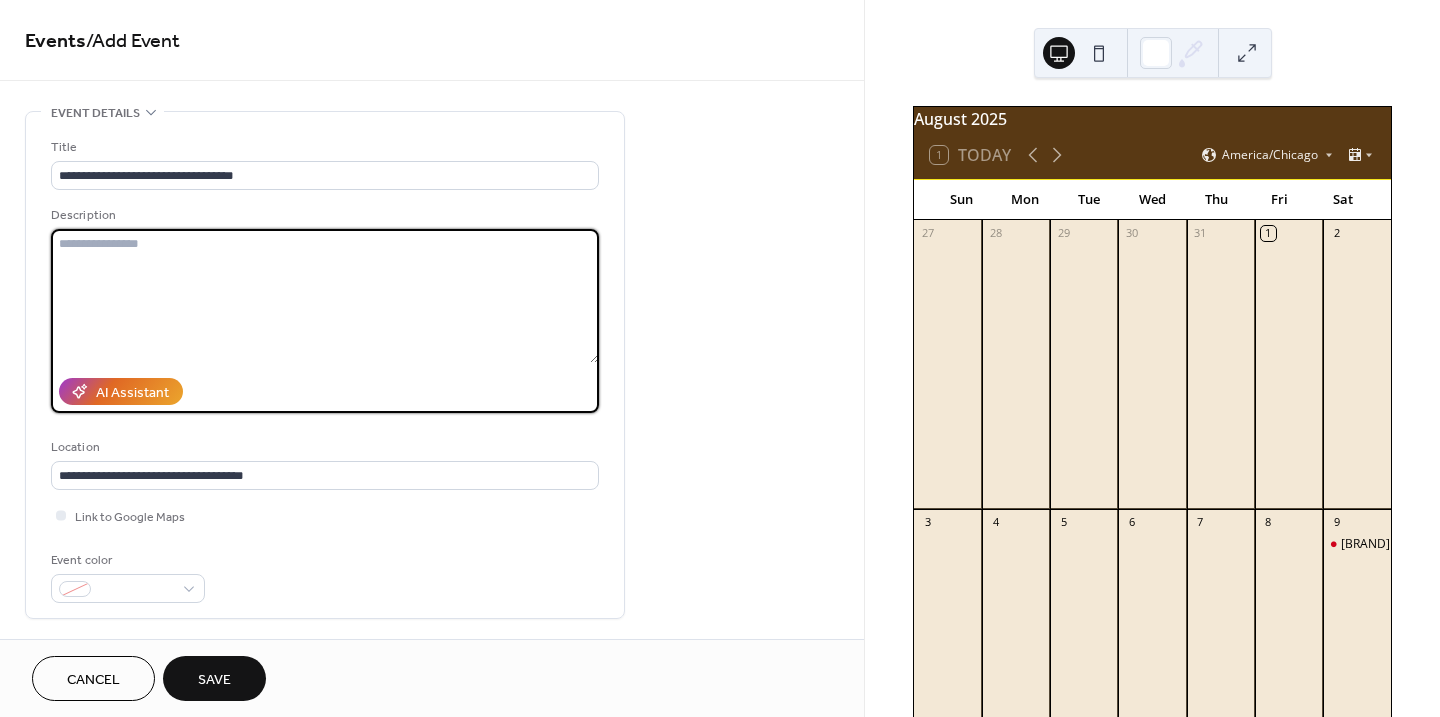 paste on "**********" 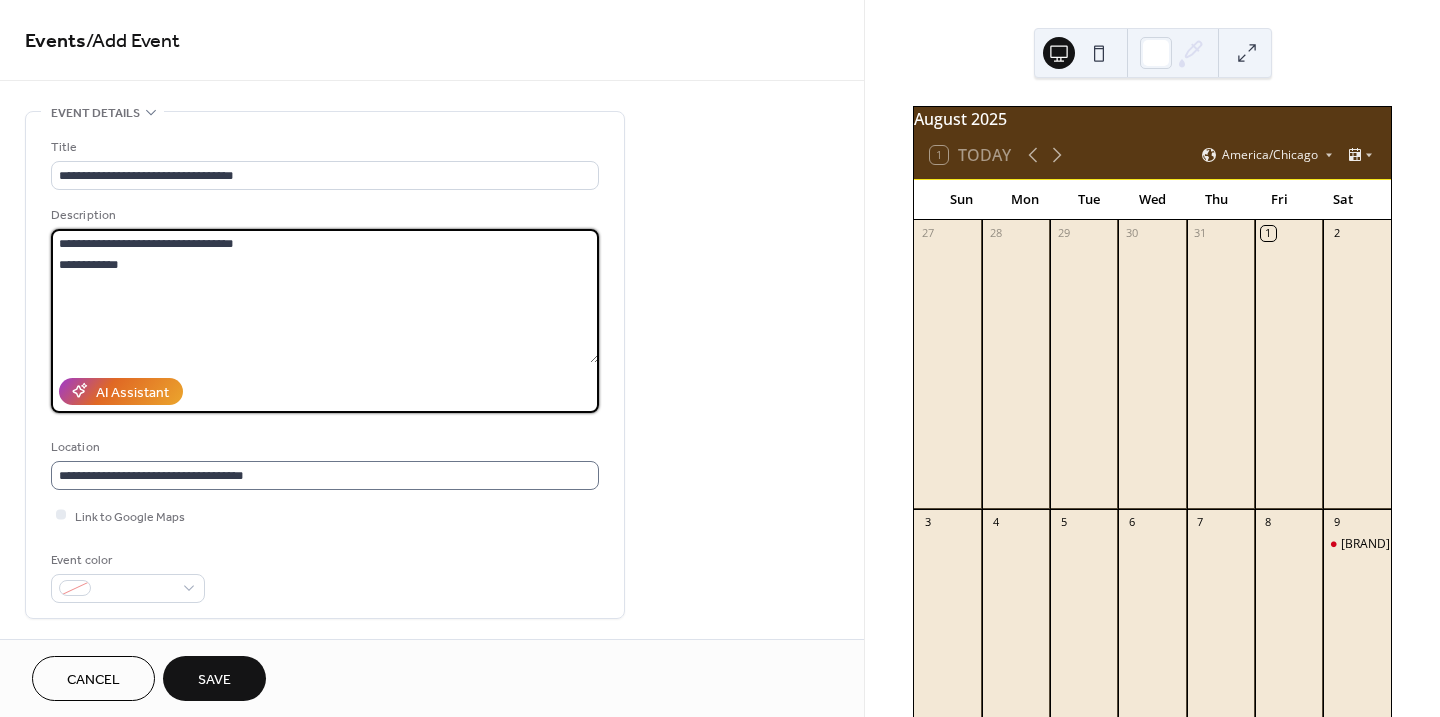 type on "**********" 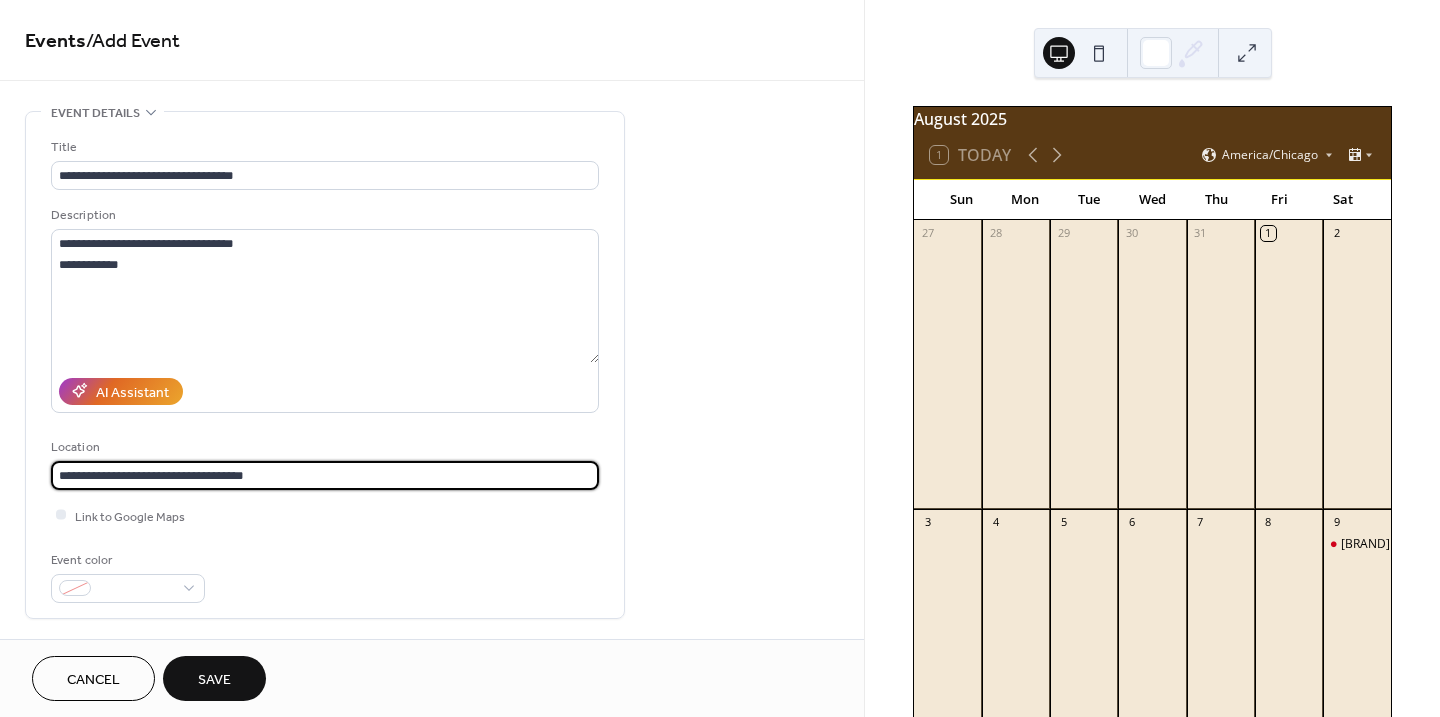 click on "**********" at bounding box center [325, 475] 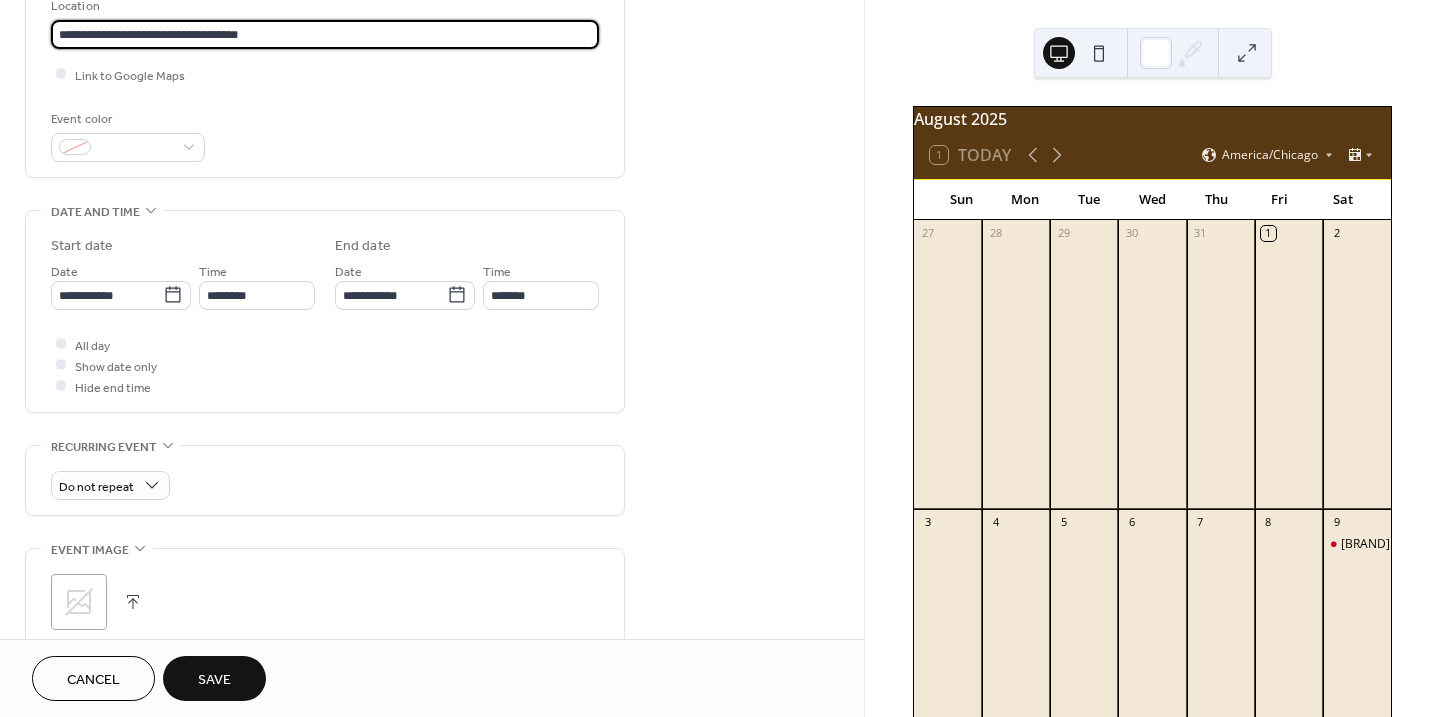 scroll, scrollTop: 442, scrollLeft: 0, axis: vertical 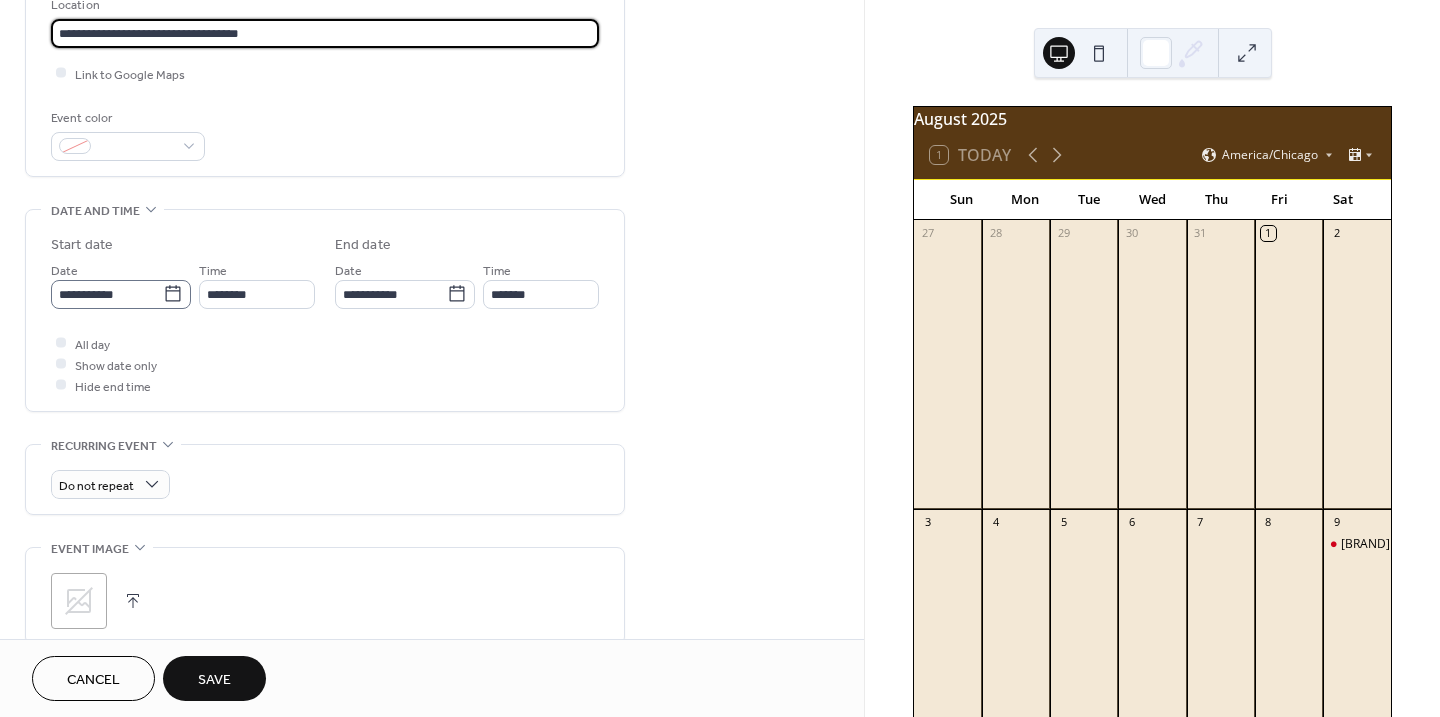 type on "**********" 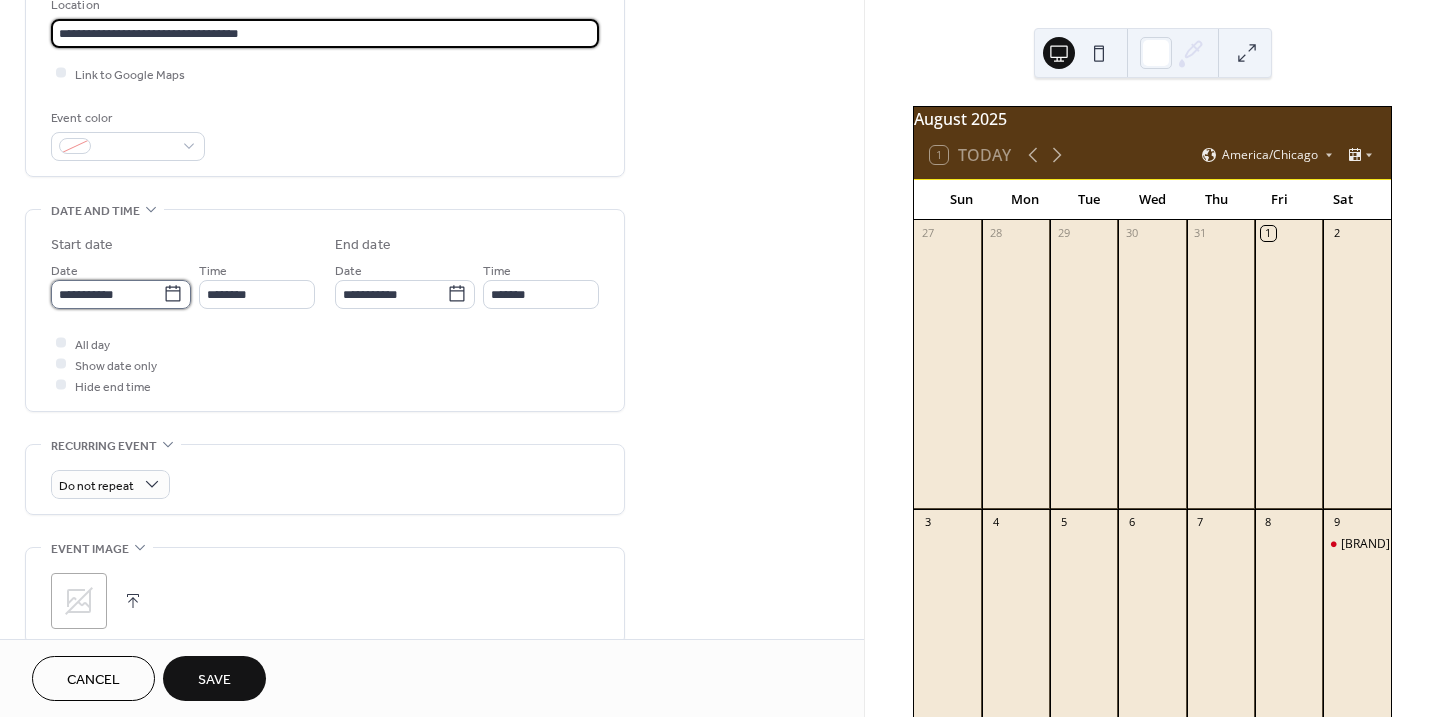 click on "**********" at bounding box center (107, 294) 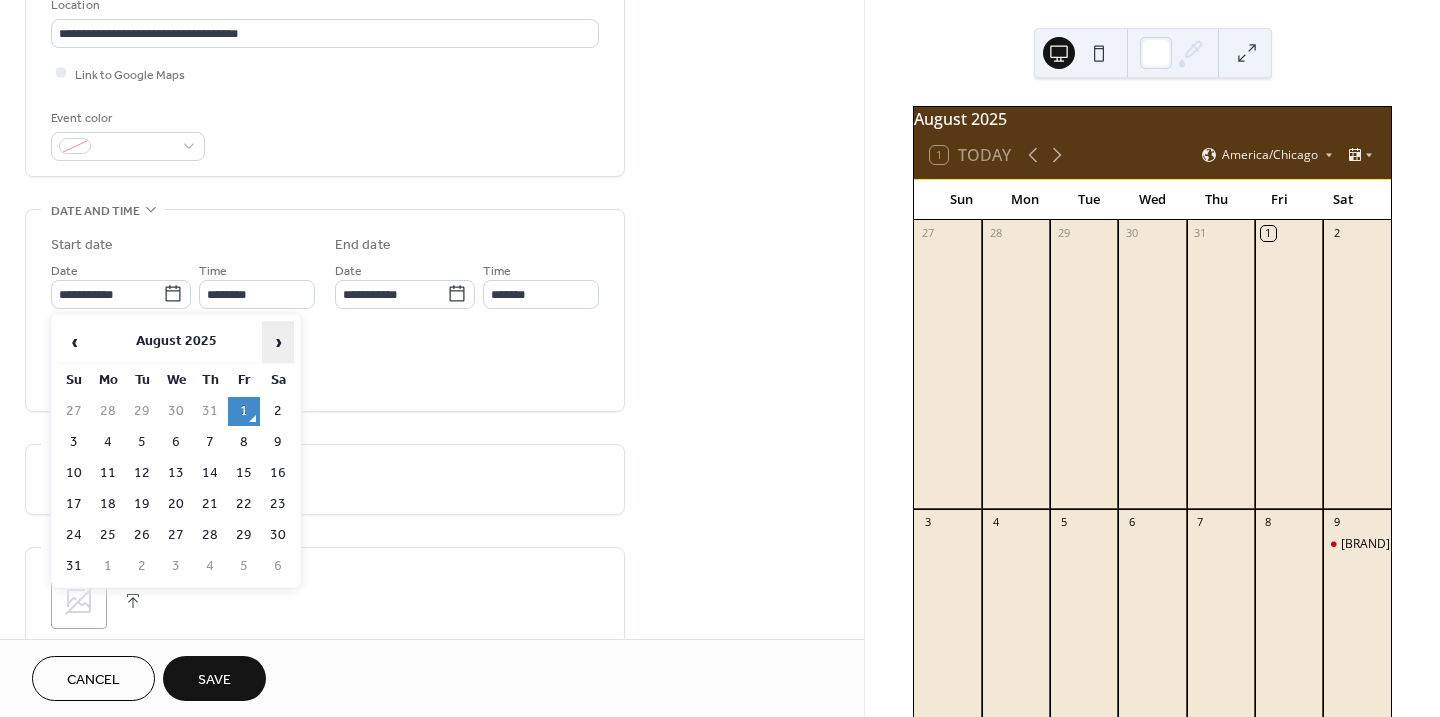 click on "›" at bounding box center (278, 342) 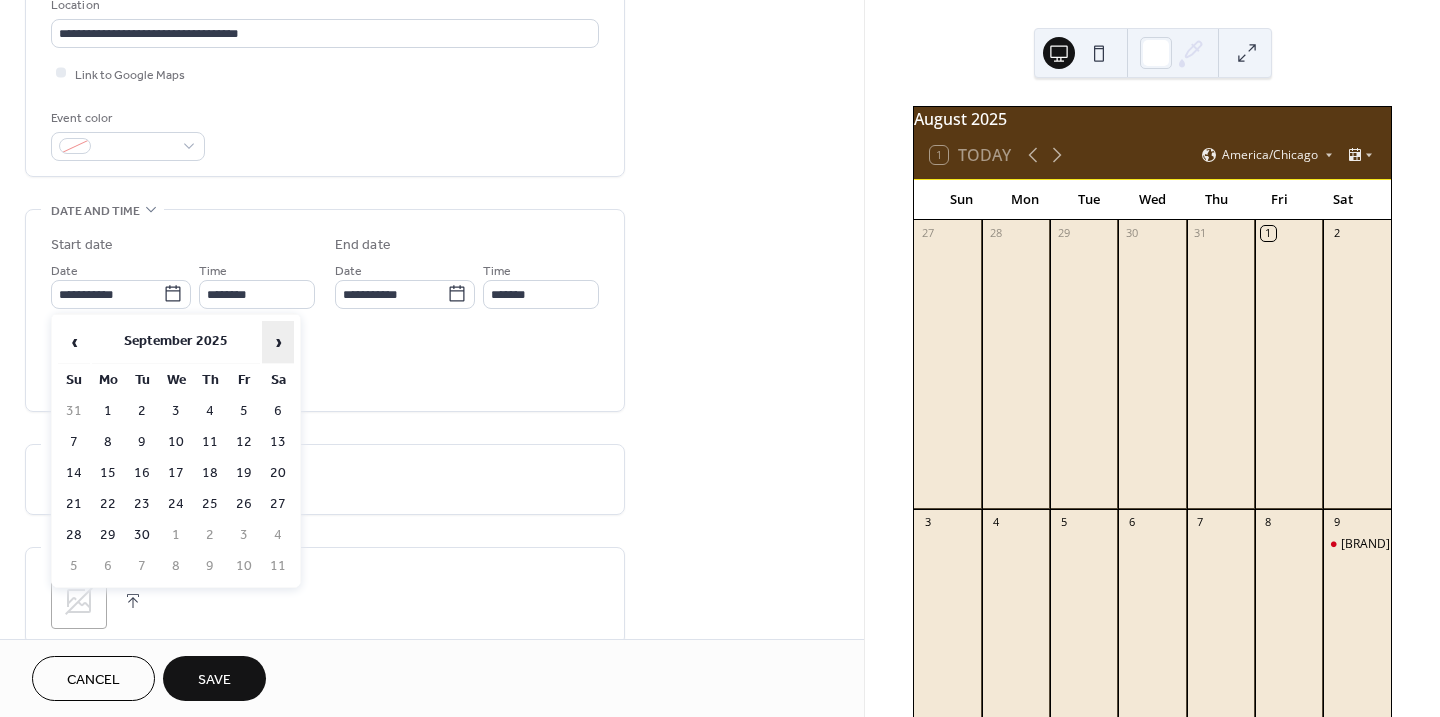 click on "›" at bounding box center (278, 342) 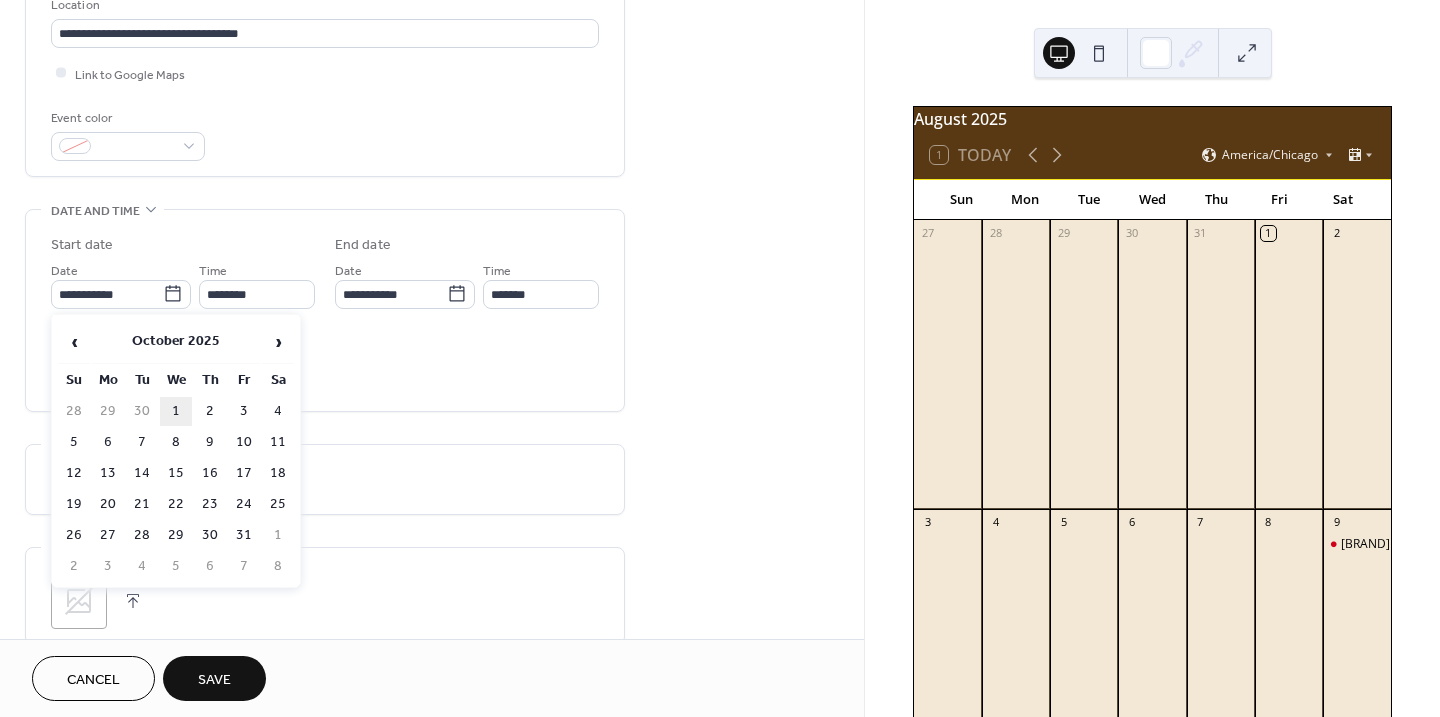 click on "1" at bounding box center [176, 411] 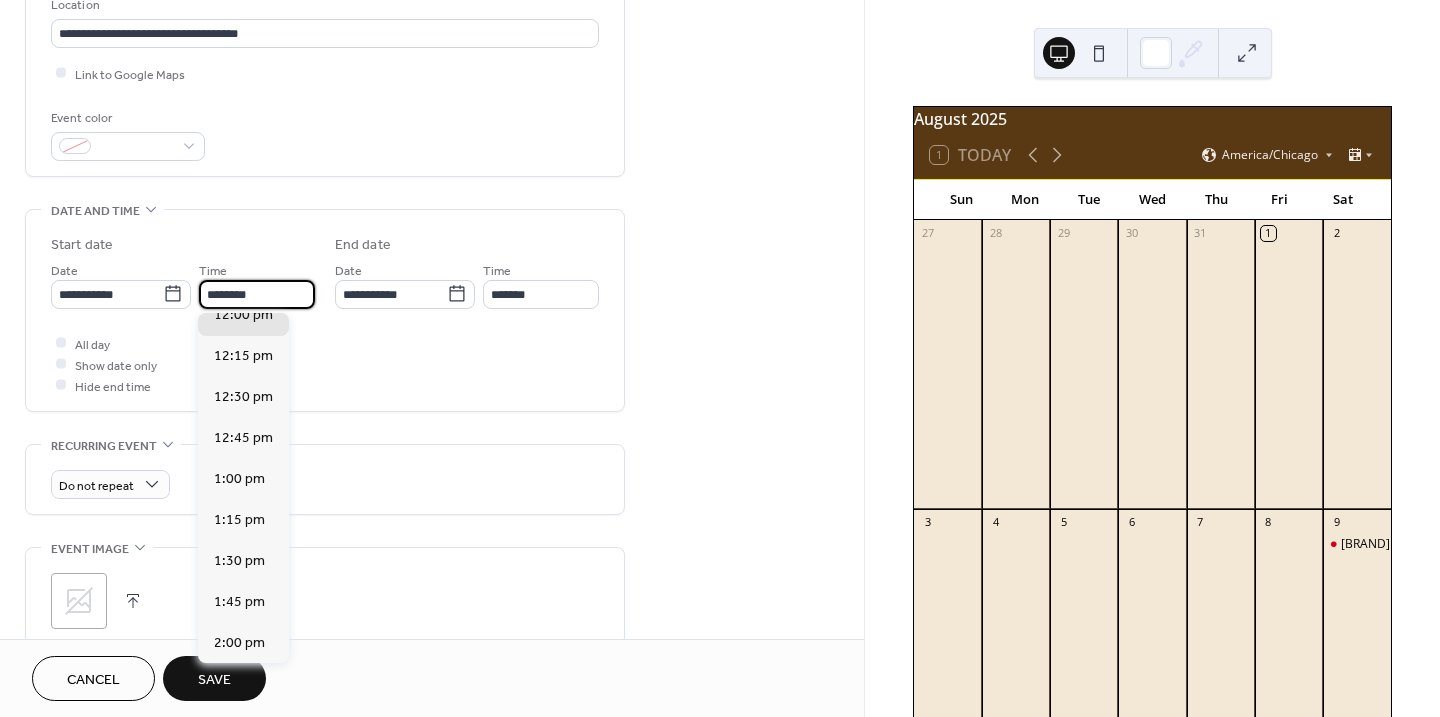 click on "********" at bounding box center (257, 294) 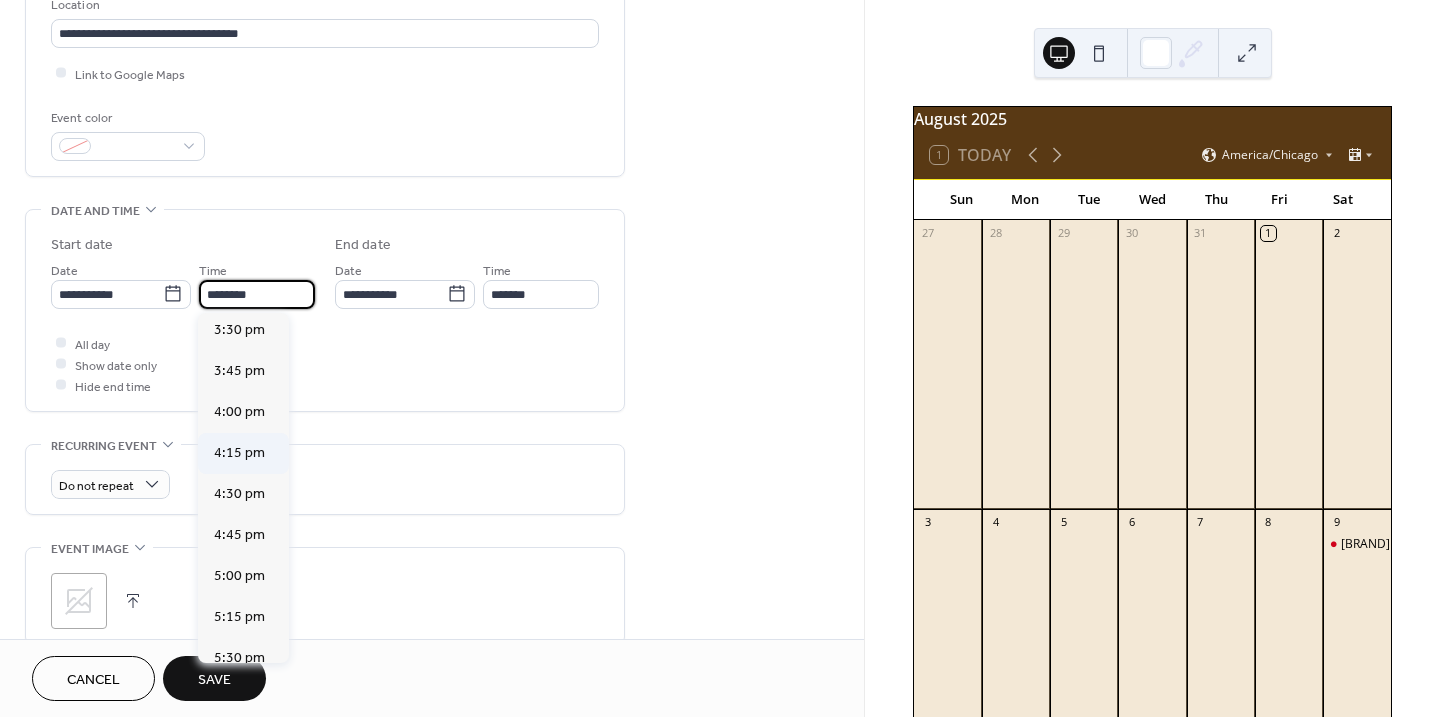 scroll, scrollTop: 2544, scrollLeft: 0, axis: vertical 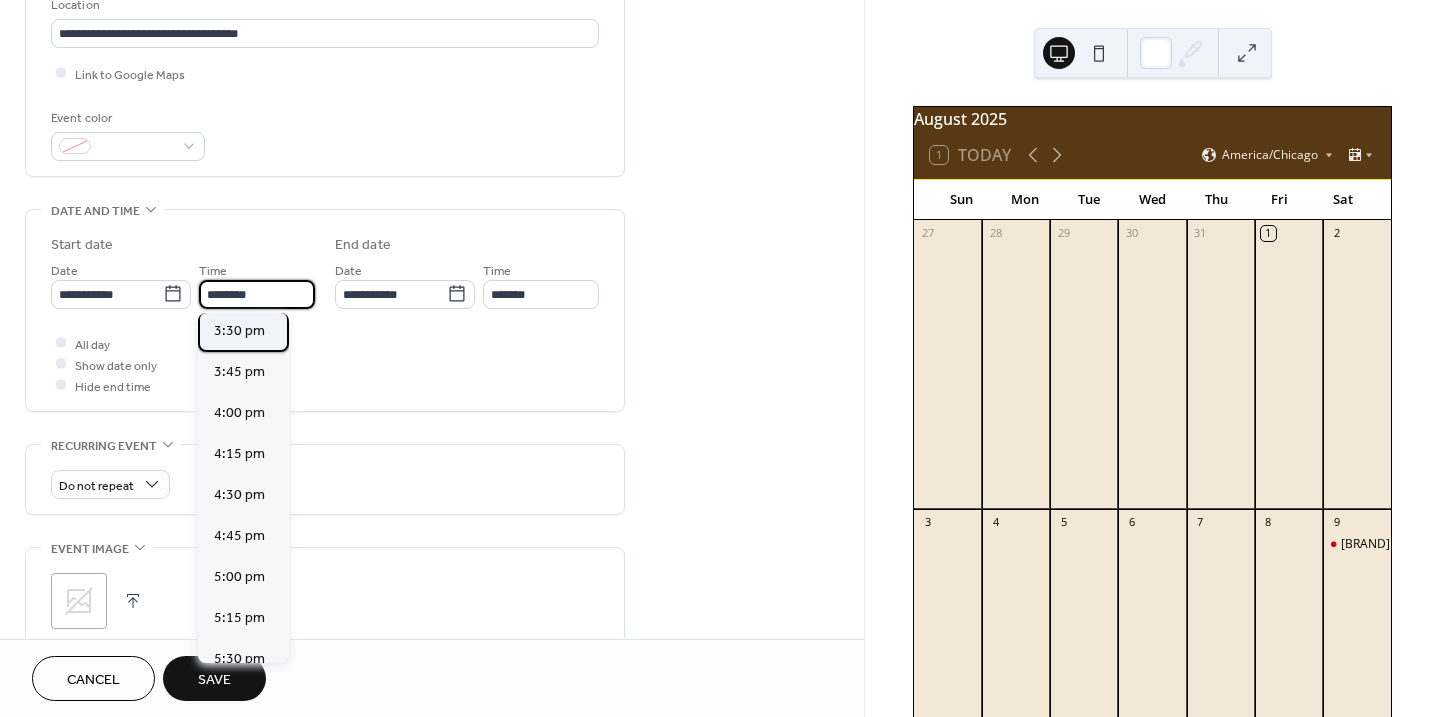 click on "3:30 pm" at bounding box center [239, 330] 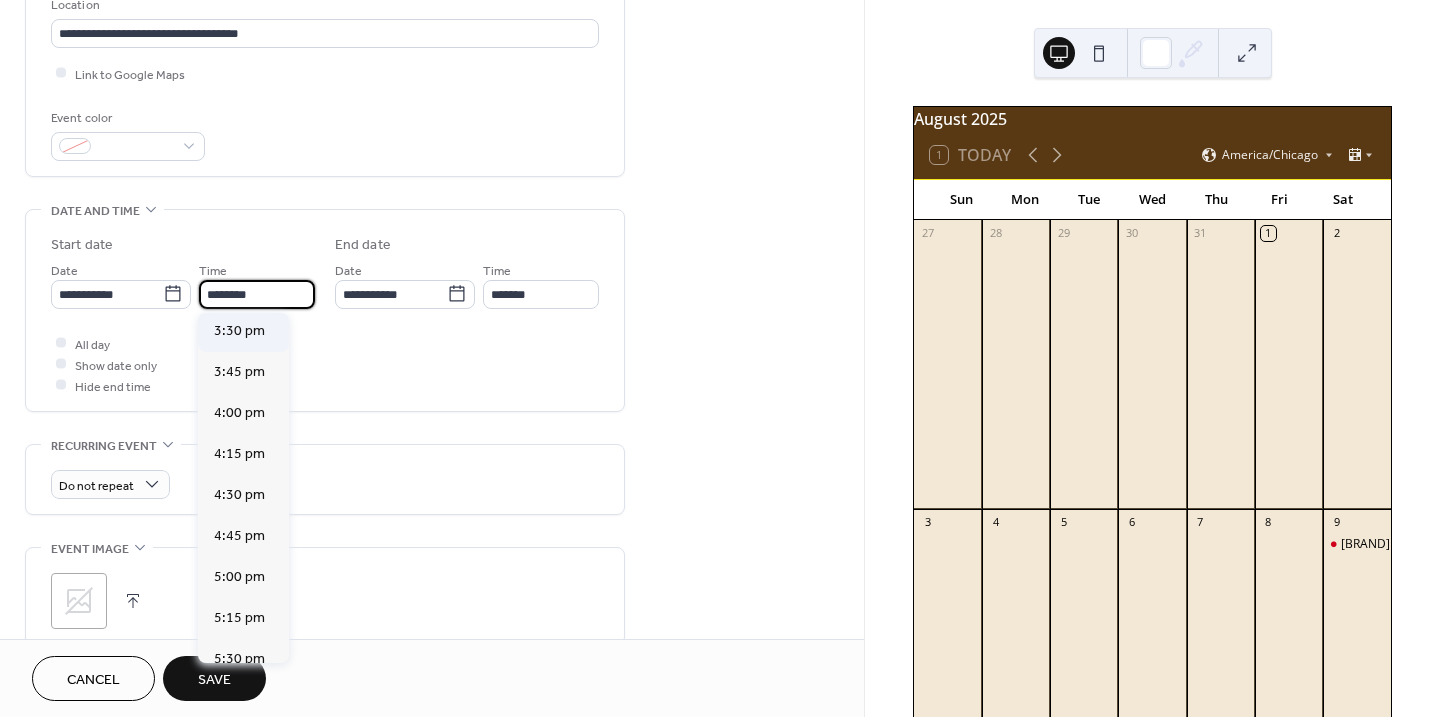 type on "*******" 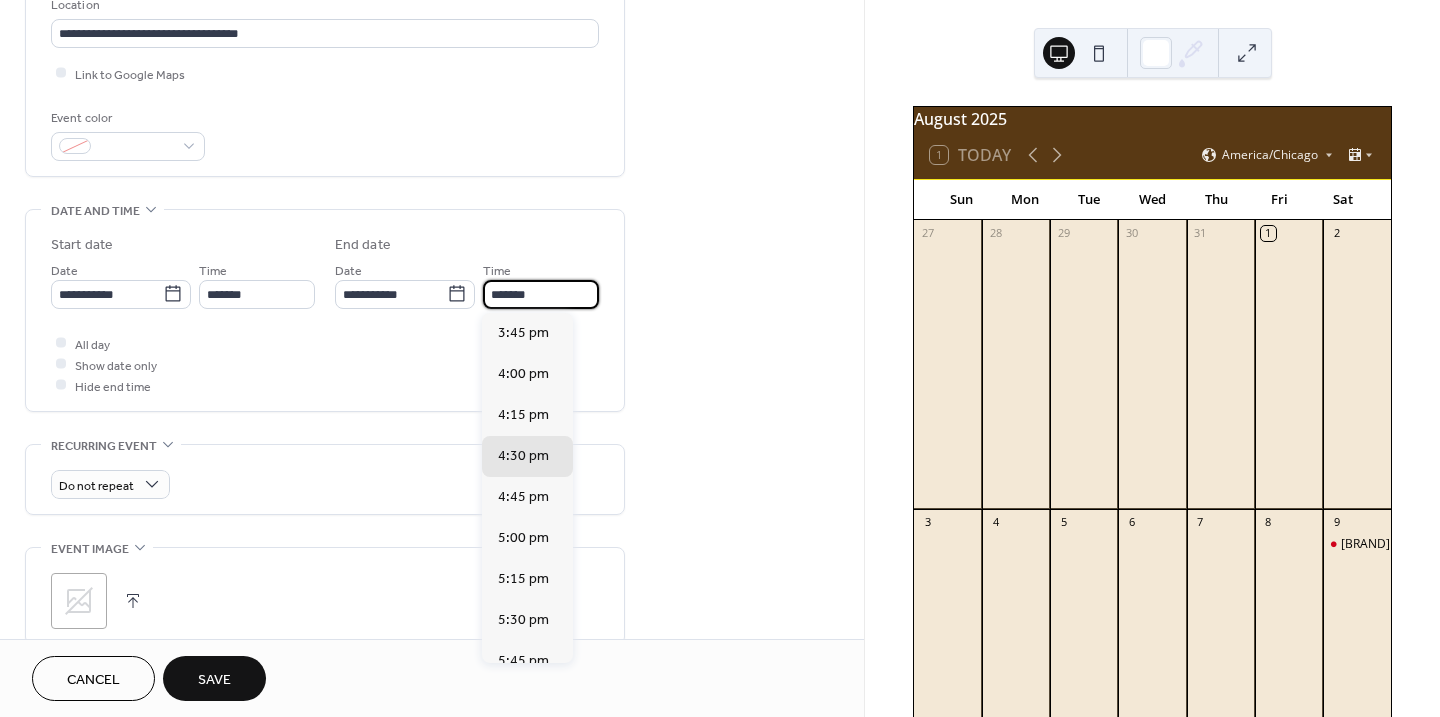 click on "*******" at bounding box center [541, 294] 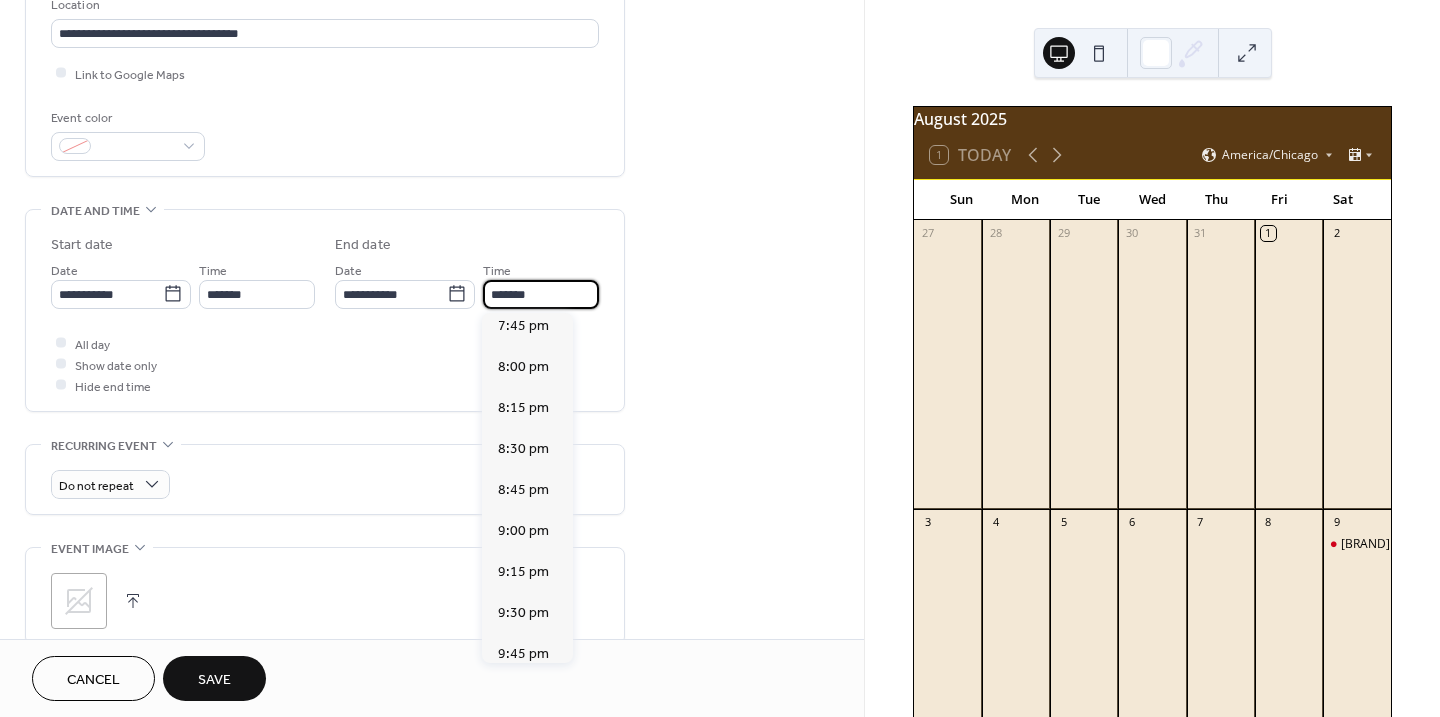 scroll, scrollTop: 664, scrollLeft: 0, axis: vertical 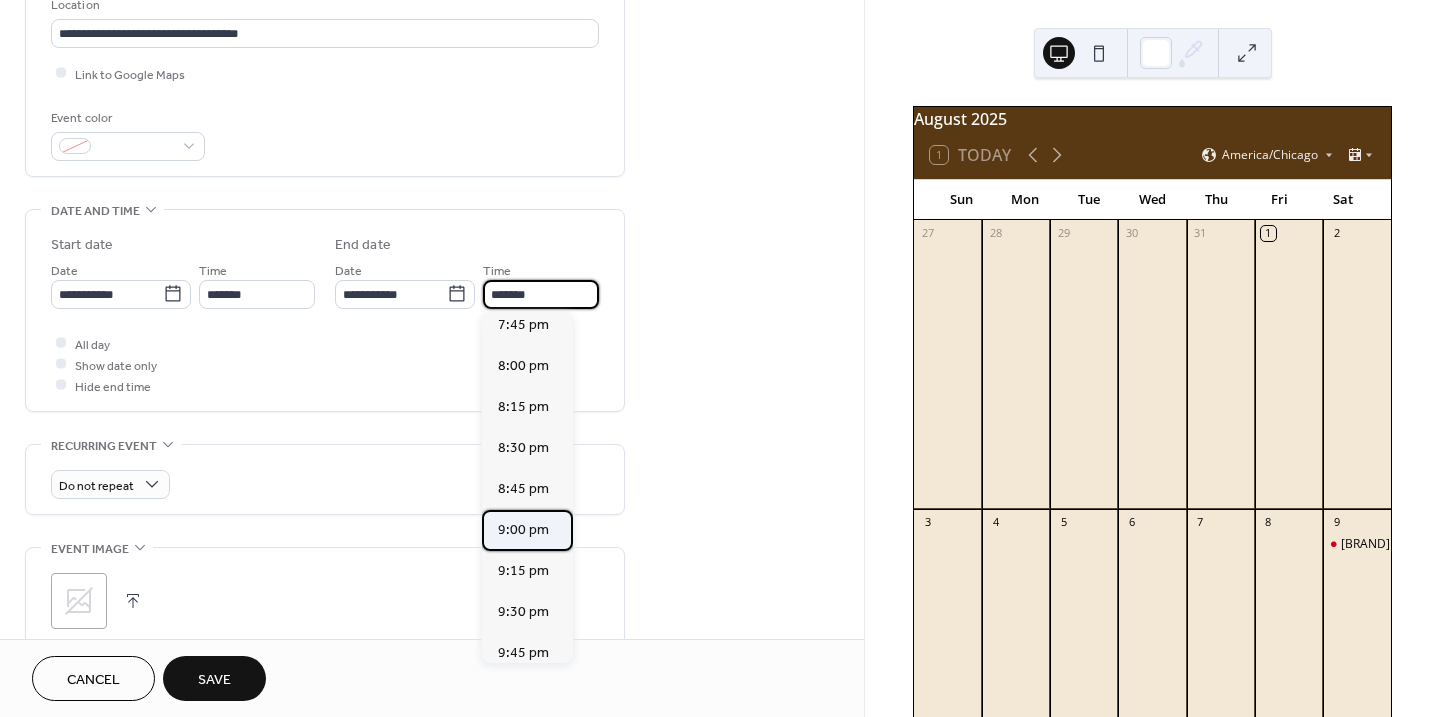 click on "9:00 pm" at bounding box center (527, 530) 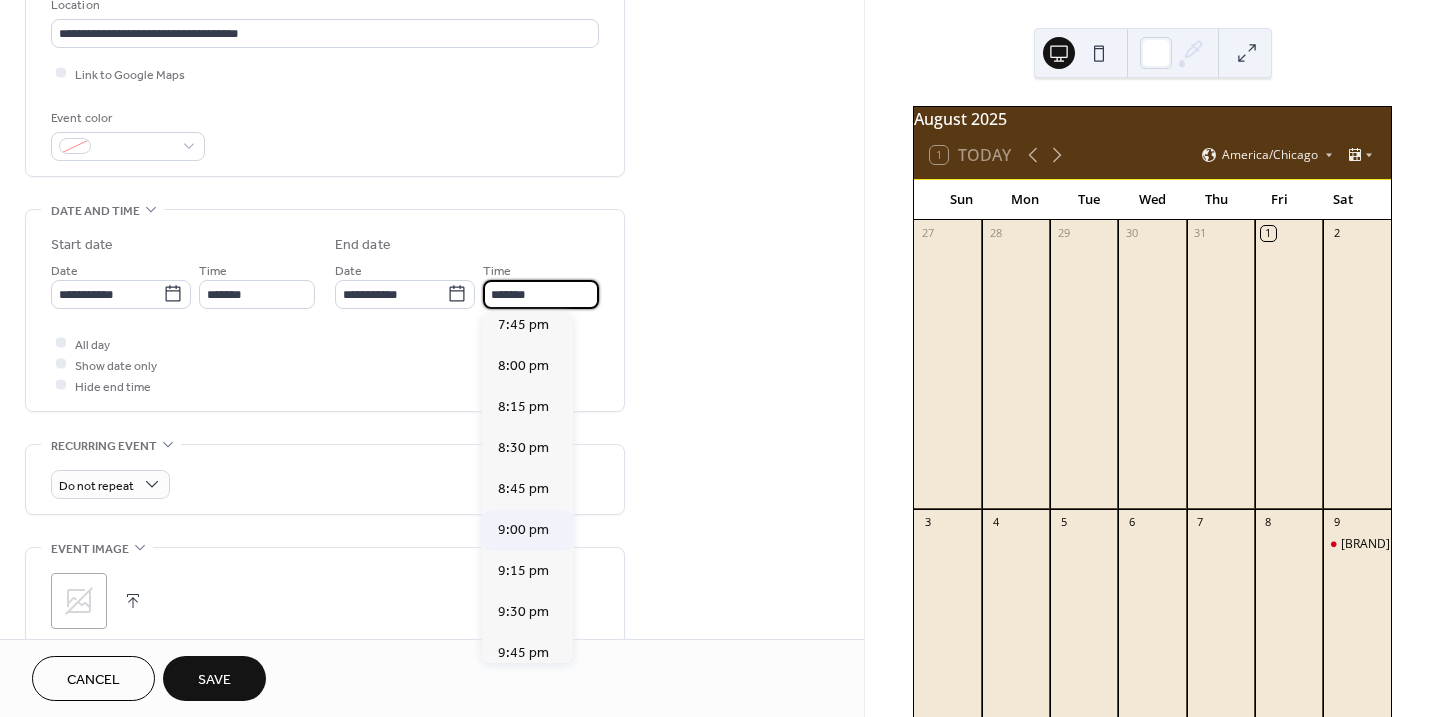 type on "*******" 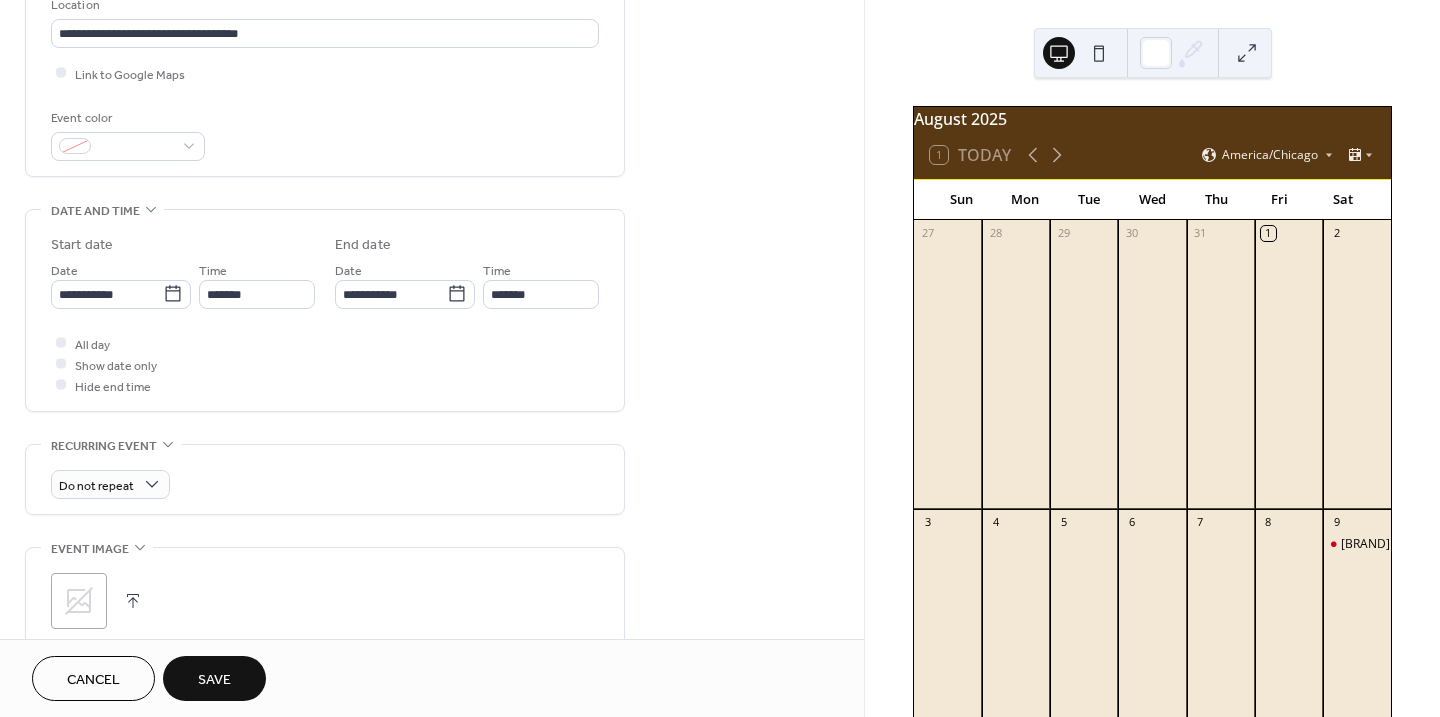 click at bounding box center (133, 601) 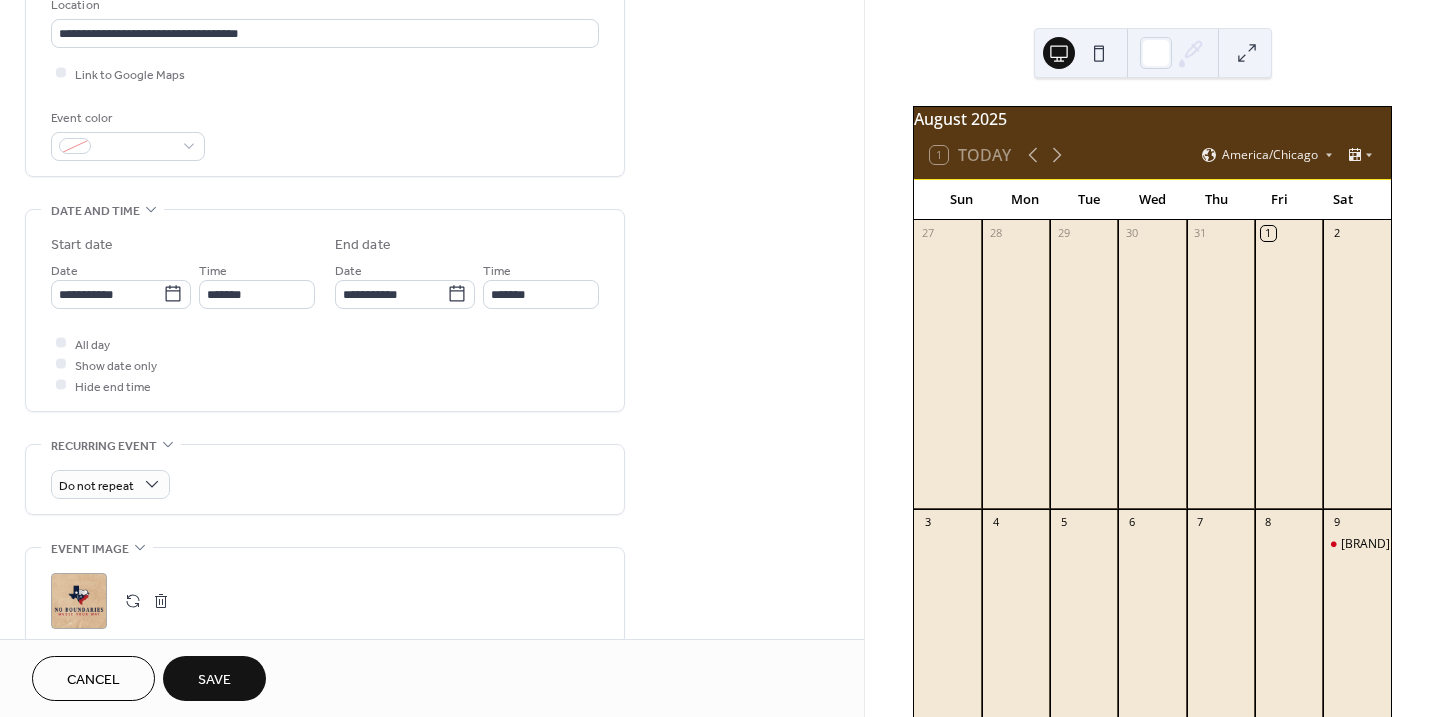 click on "Save" at bounding box center (214, 678) 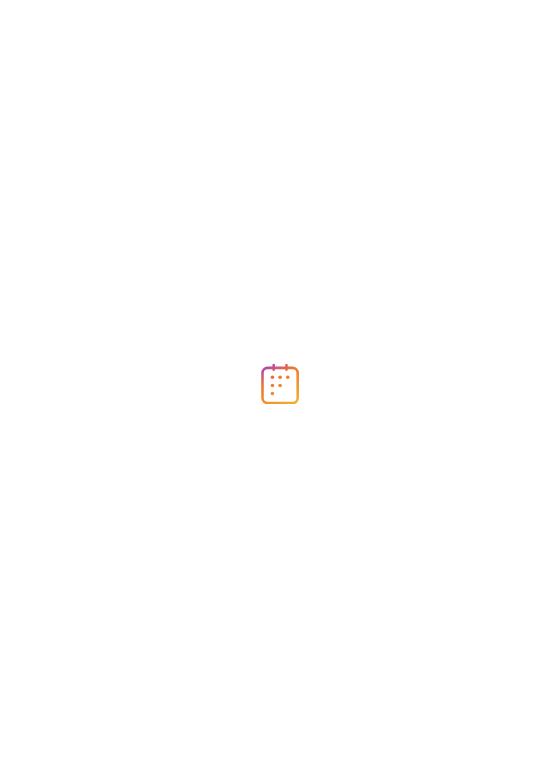 scroll, scrollTop: 0, scrollLeft: 0, axis: both 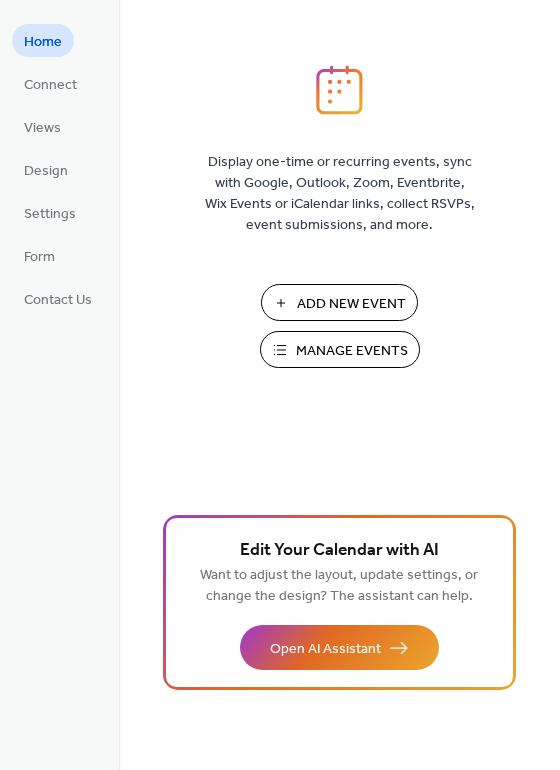 click on "Add New Event" at bounding box center (351, 304) 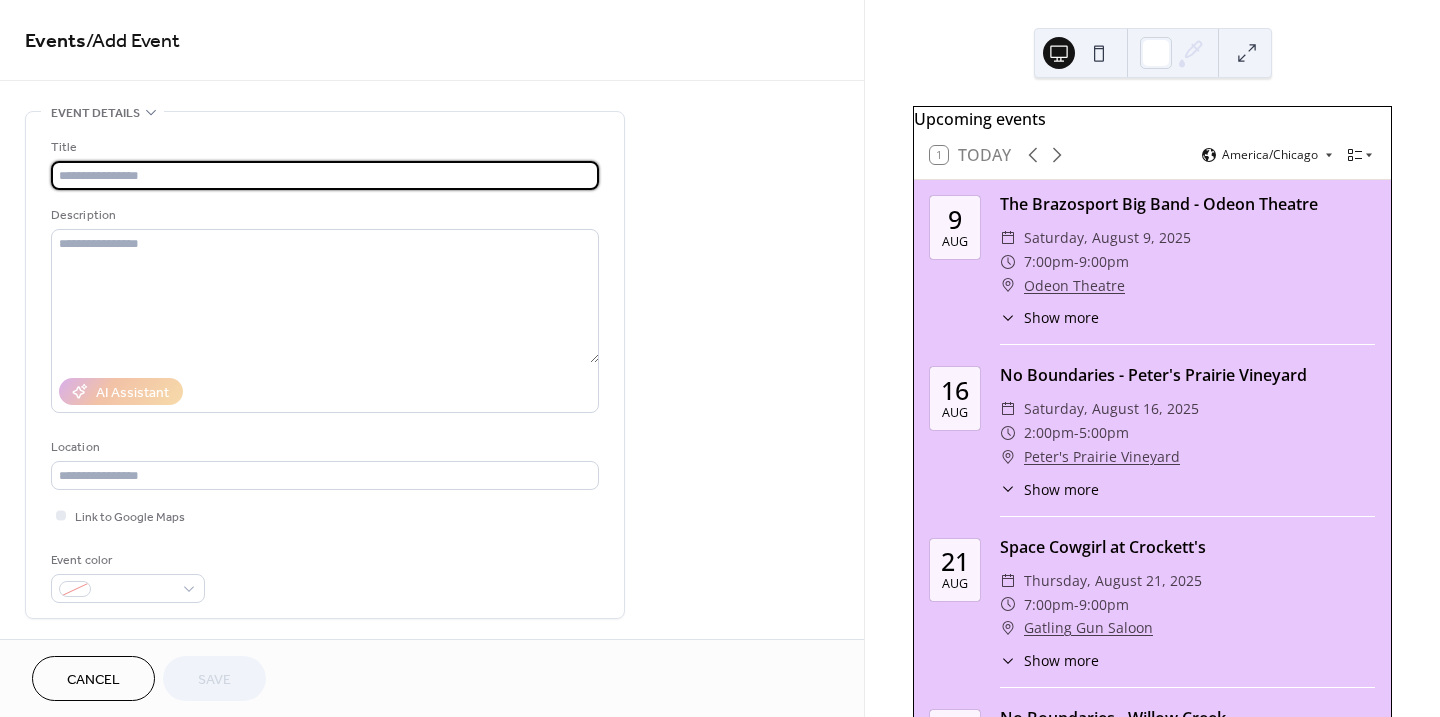 scroll, scrollTop: 0, scrollLeft: 0, axis: both 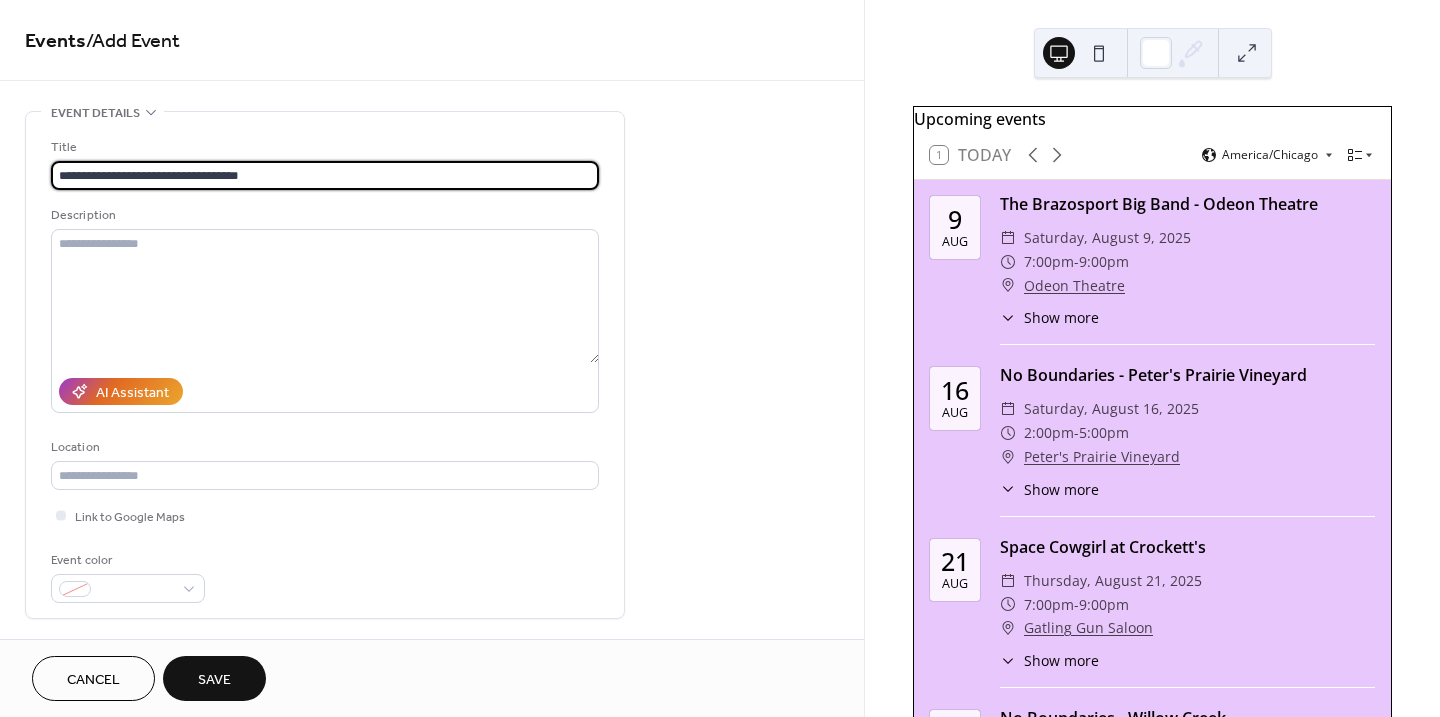 drag, startPoint x: 276, startPoint y: 179, endPoint x: -4, endPoint y: 172, distance: 280.0875 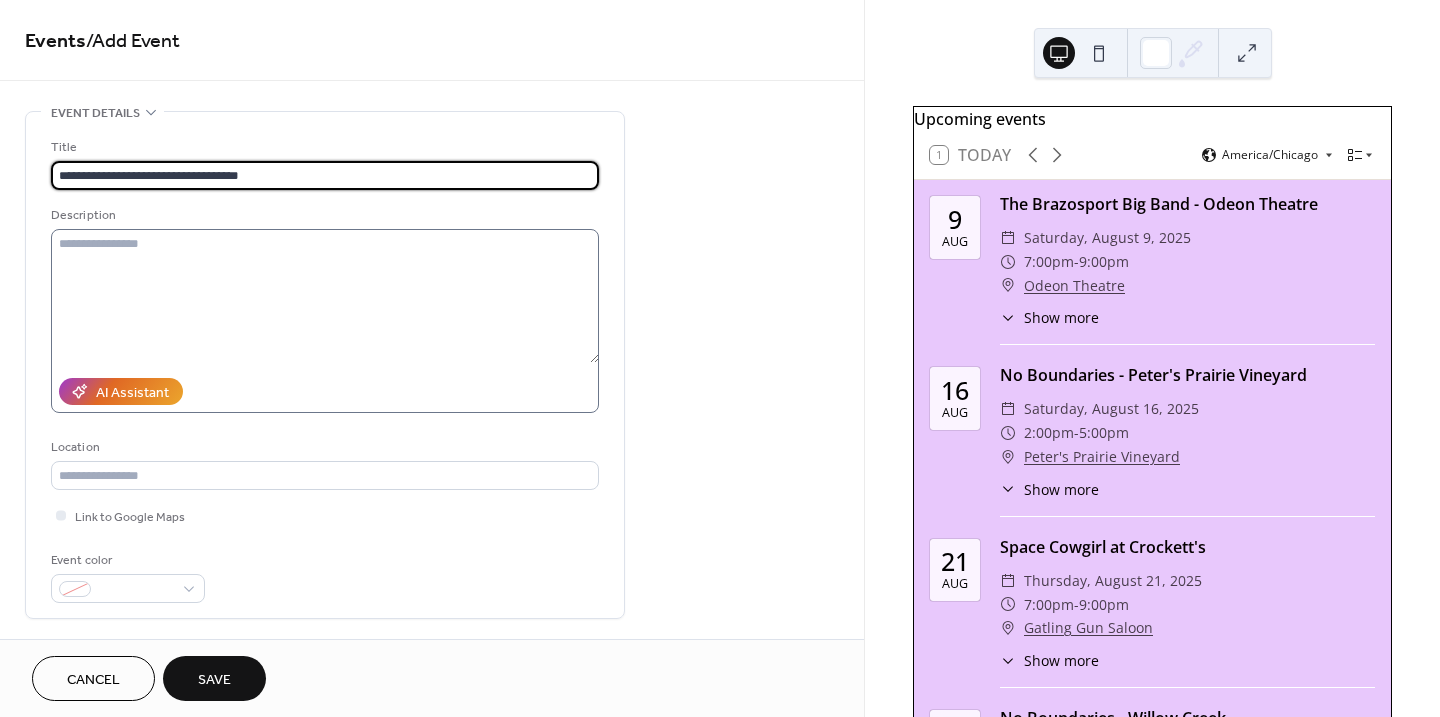 type on "**********" 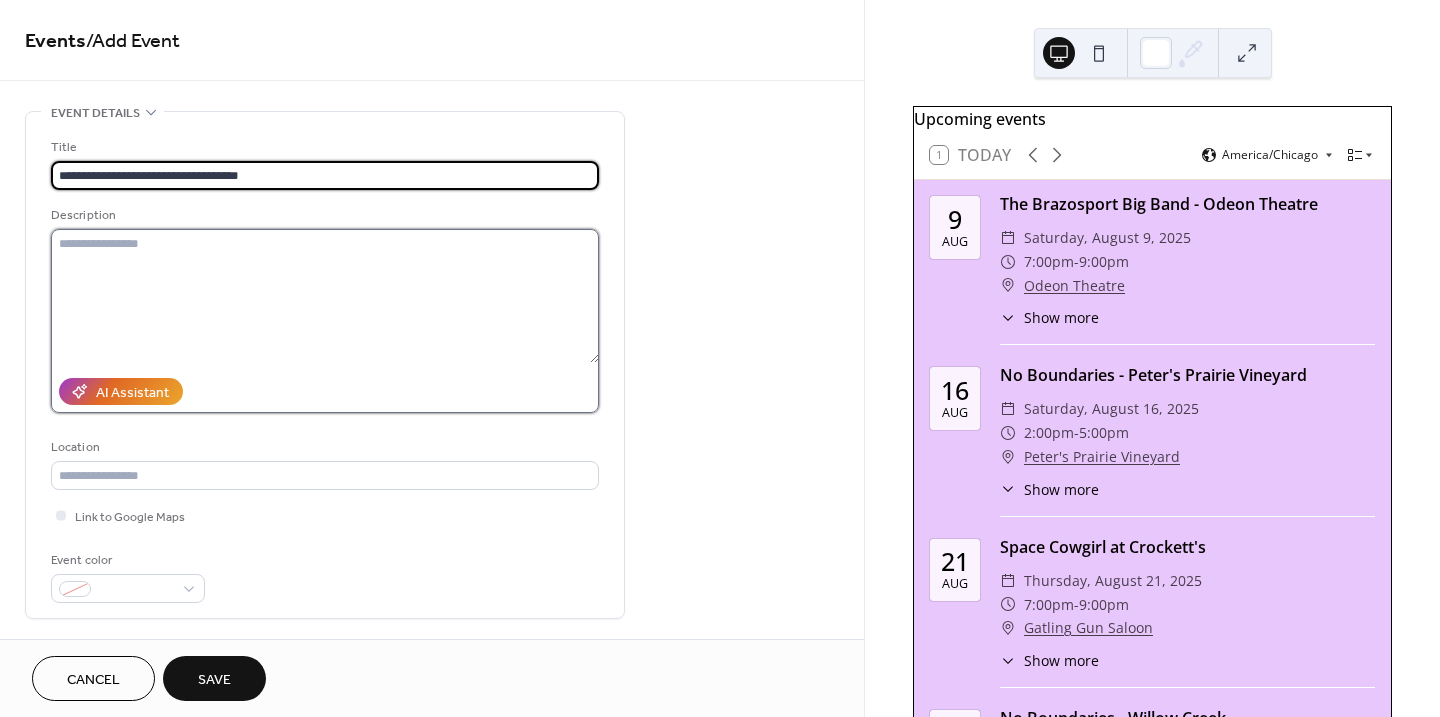 click at bounding box center (325, 296) 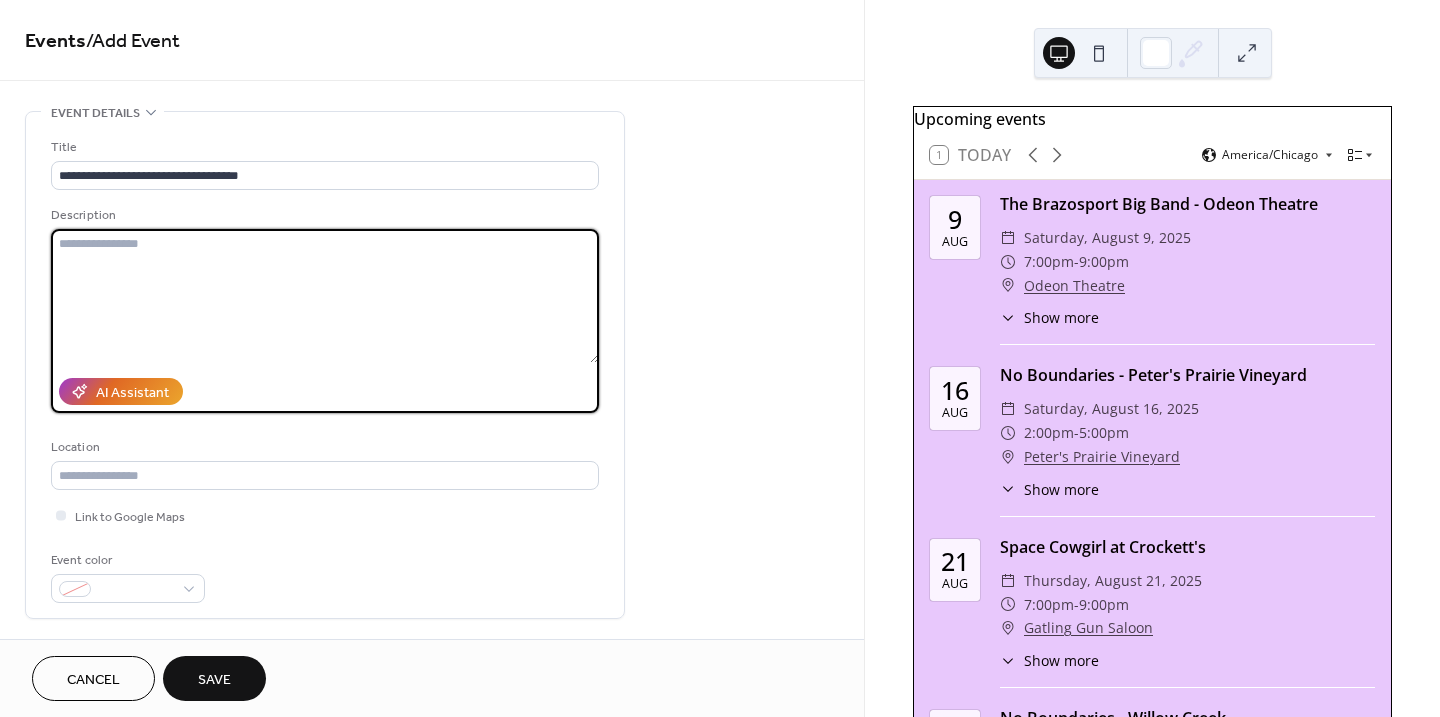 paste on "**********" 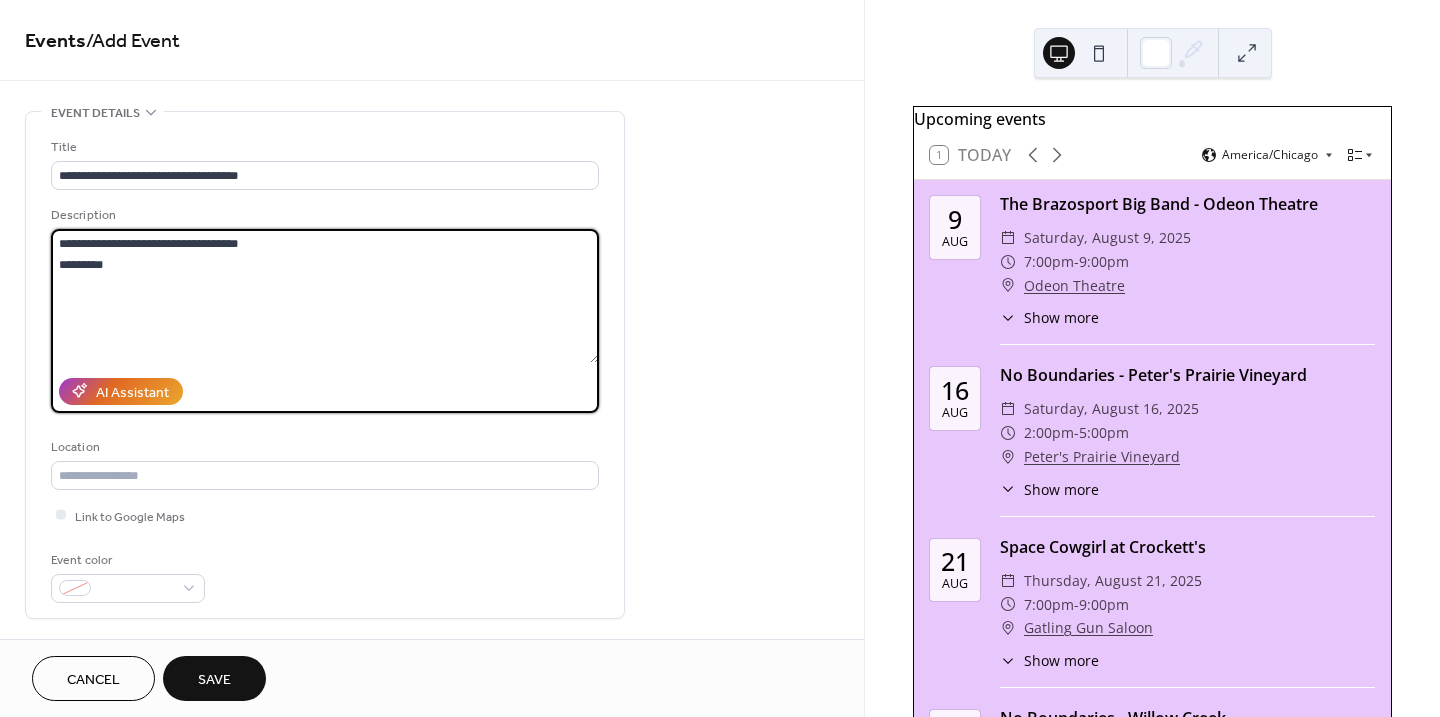 click on "**********" at bounding box center (325, 296) 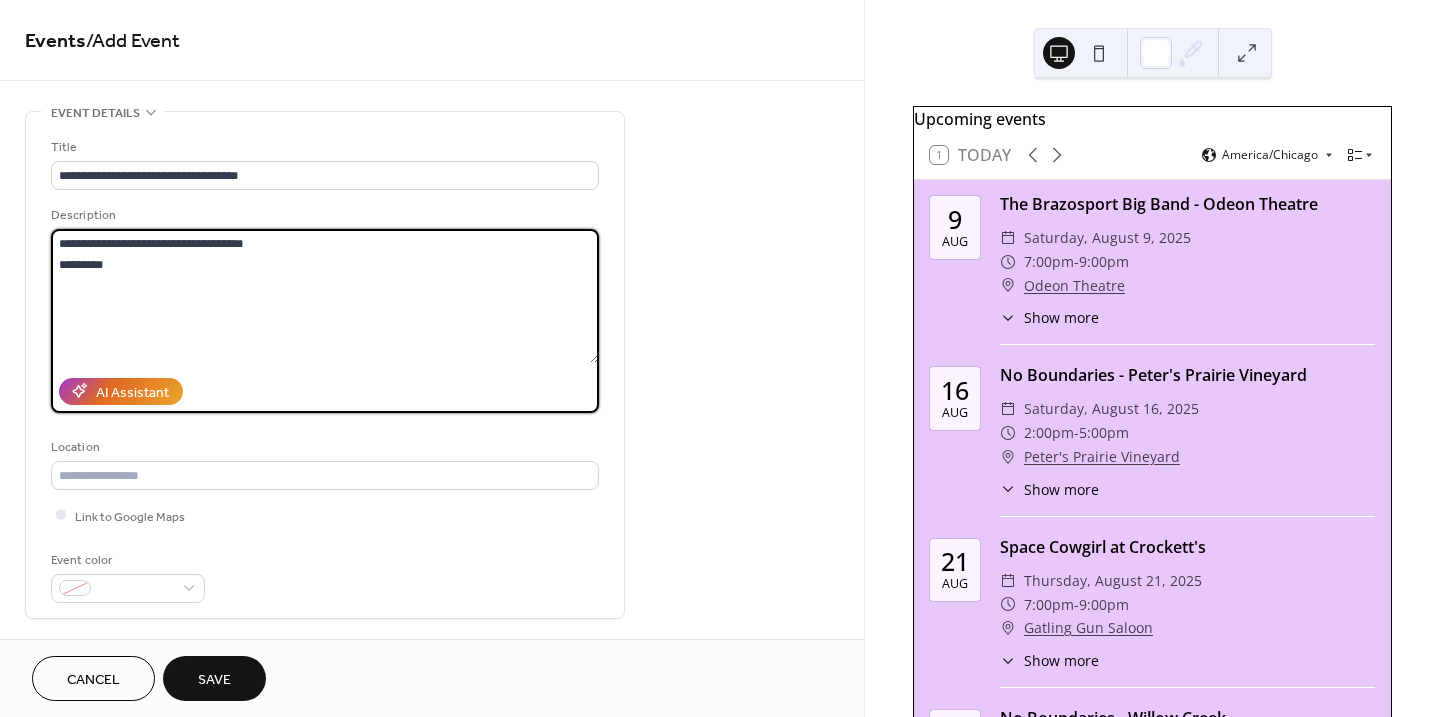 click on "**********" at bounding box center [325, 296] 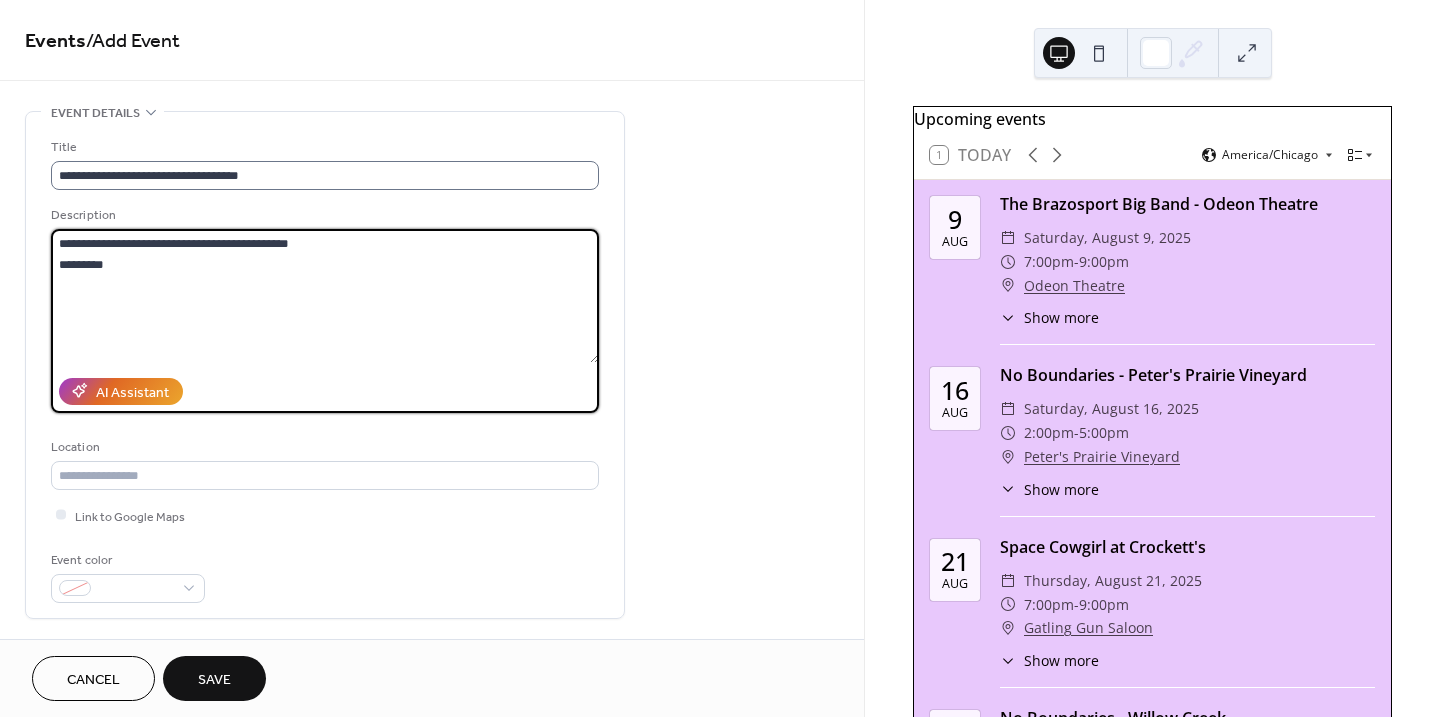 type on "**********" 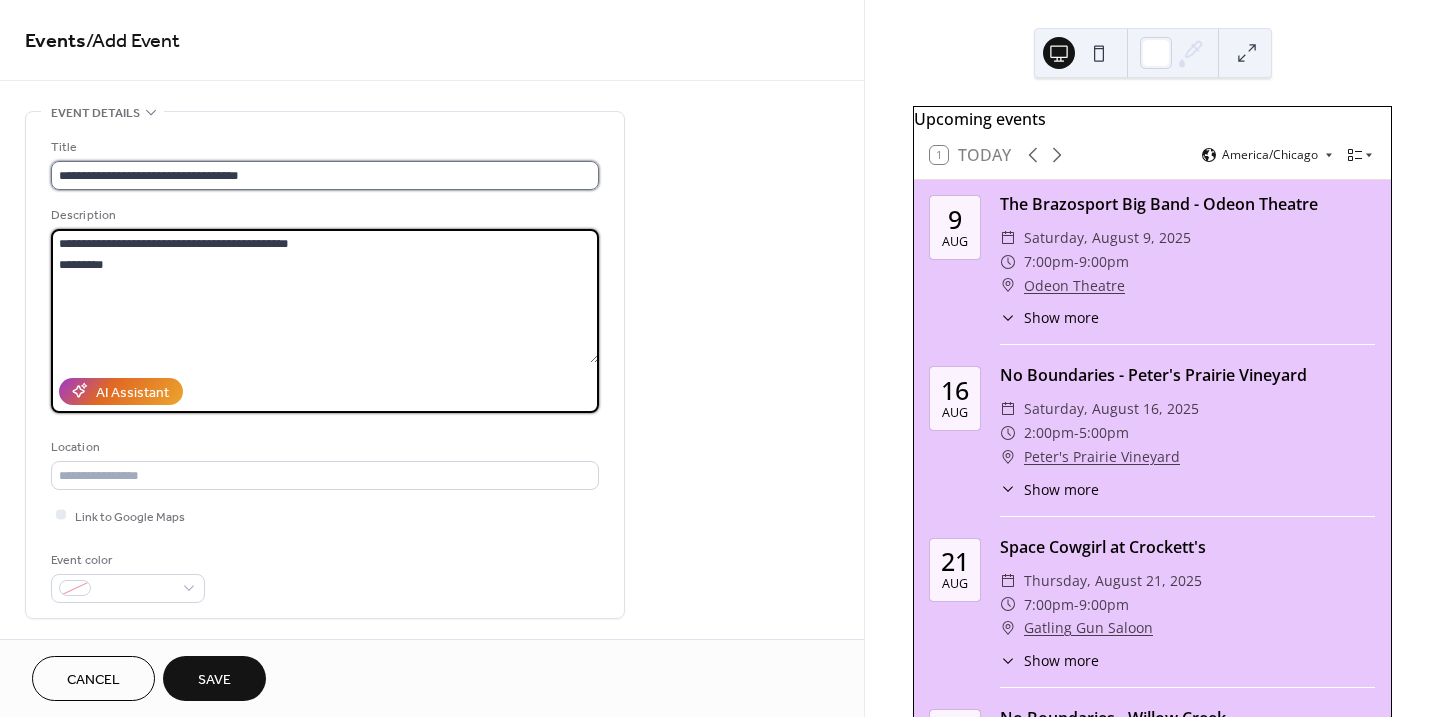 click on "**********" at bounding box center [325, 175] 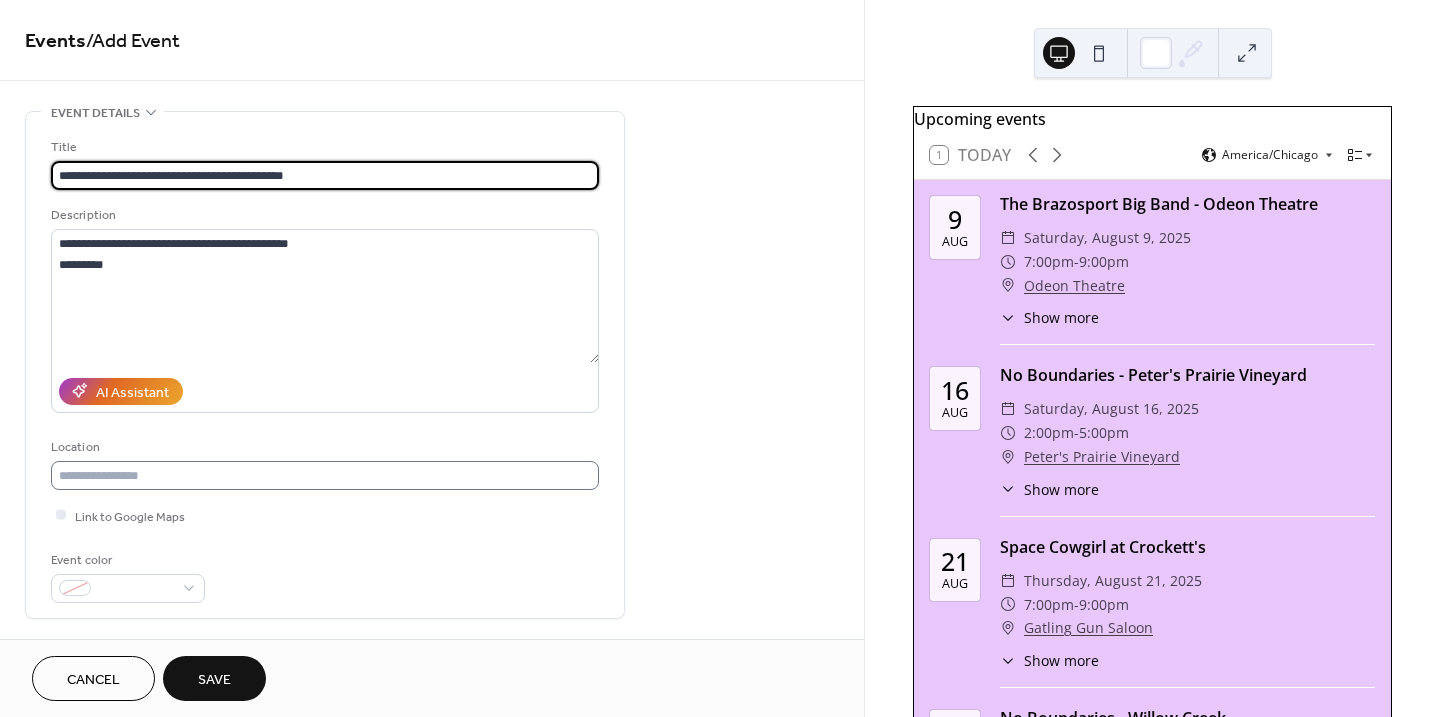 type on "**********" 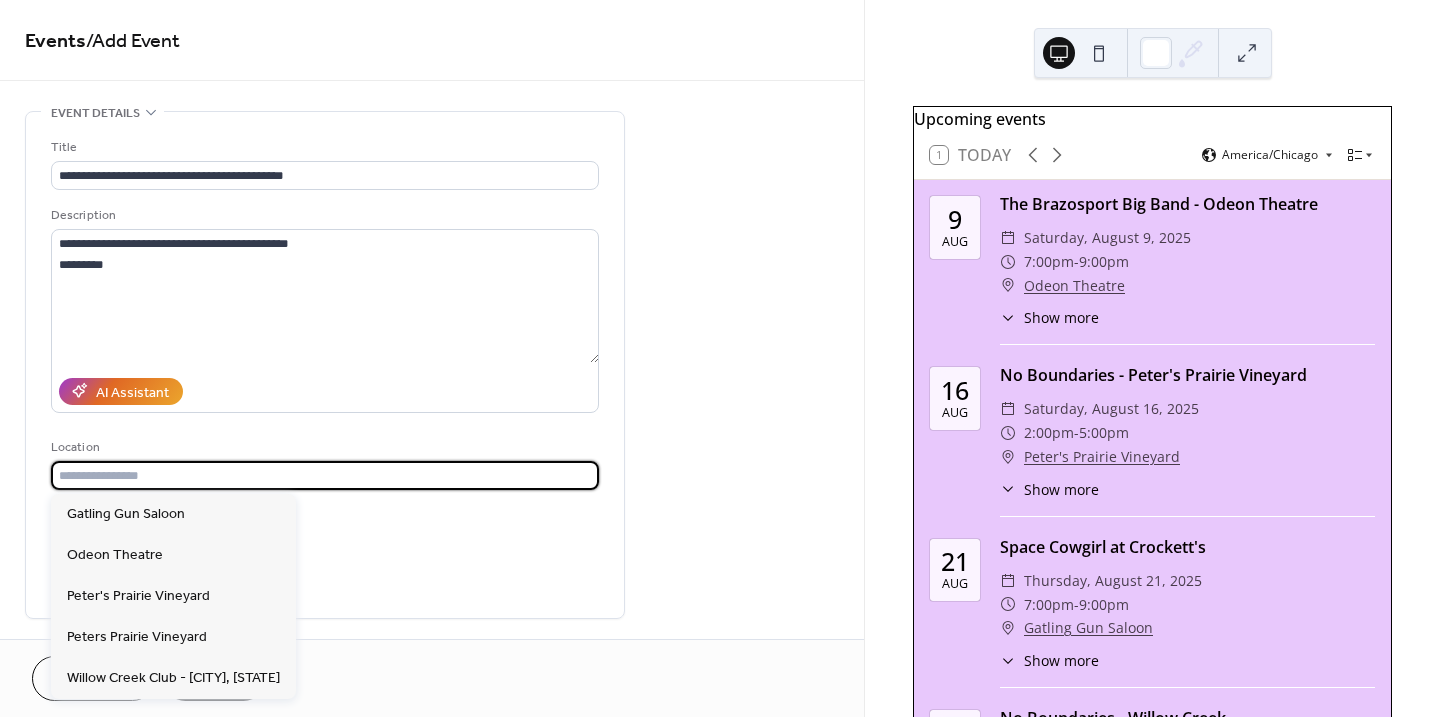 click at bounding box center (325, 475) 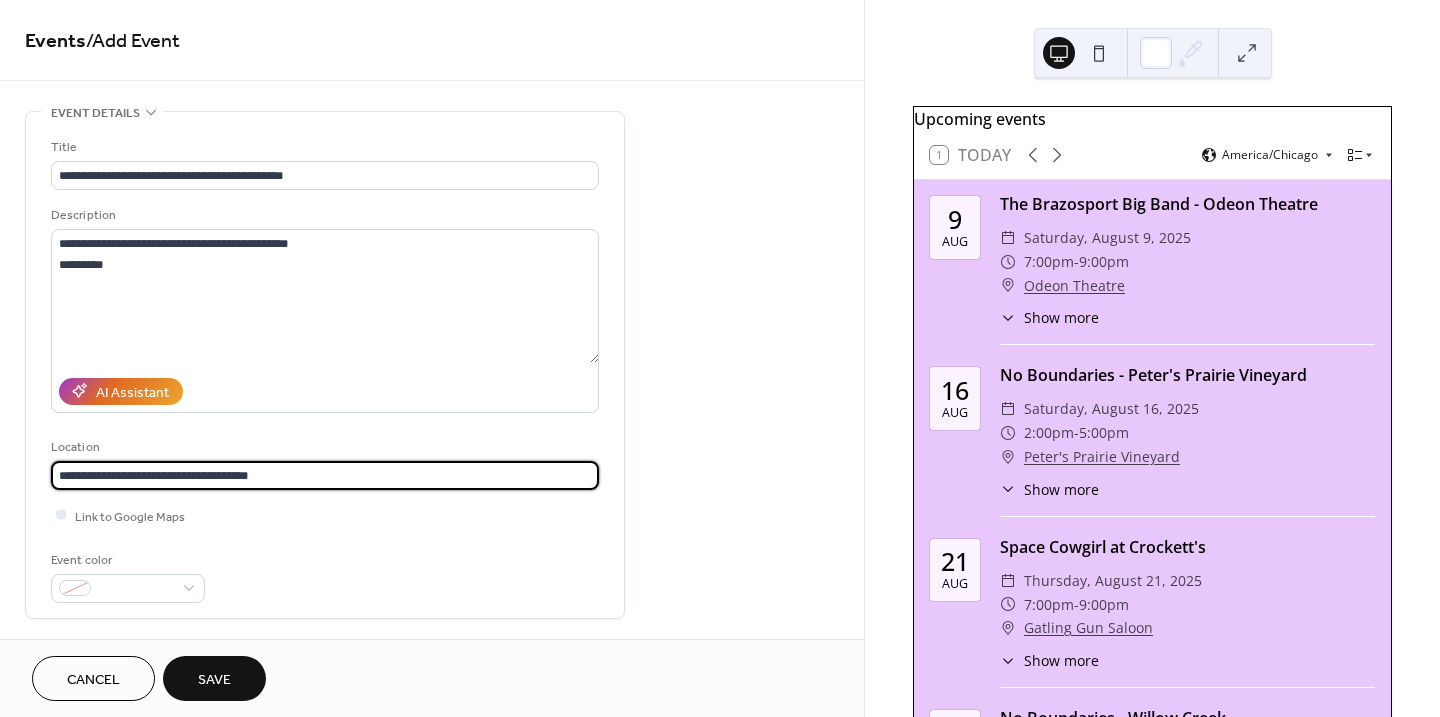 click on "**********" at bounding box center (325, 475) 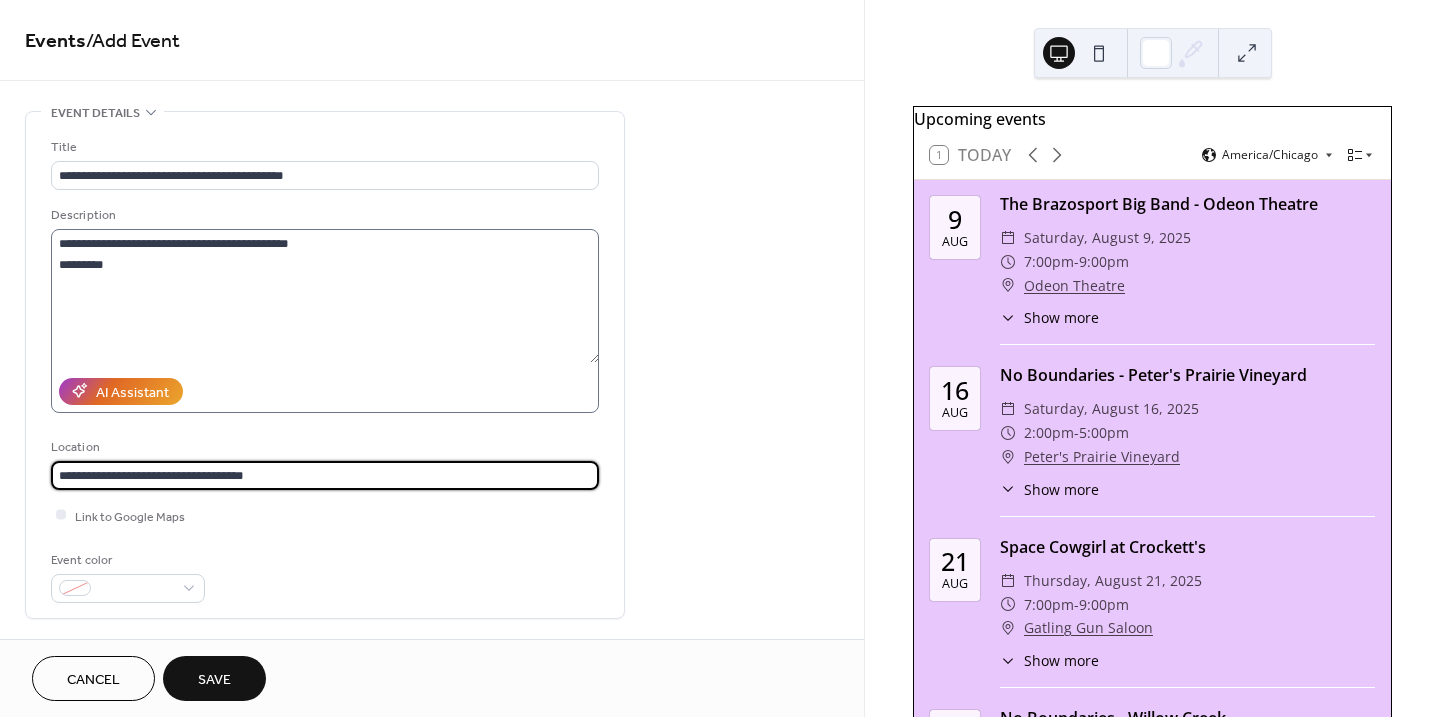 type on "**********" 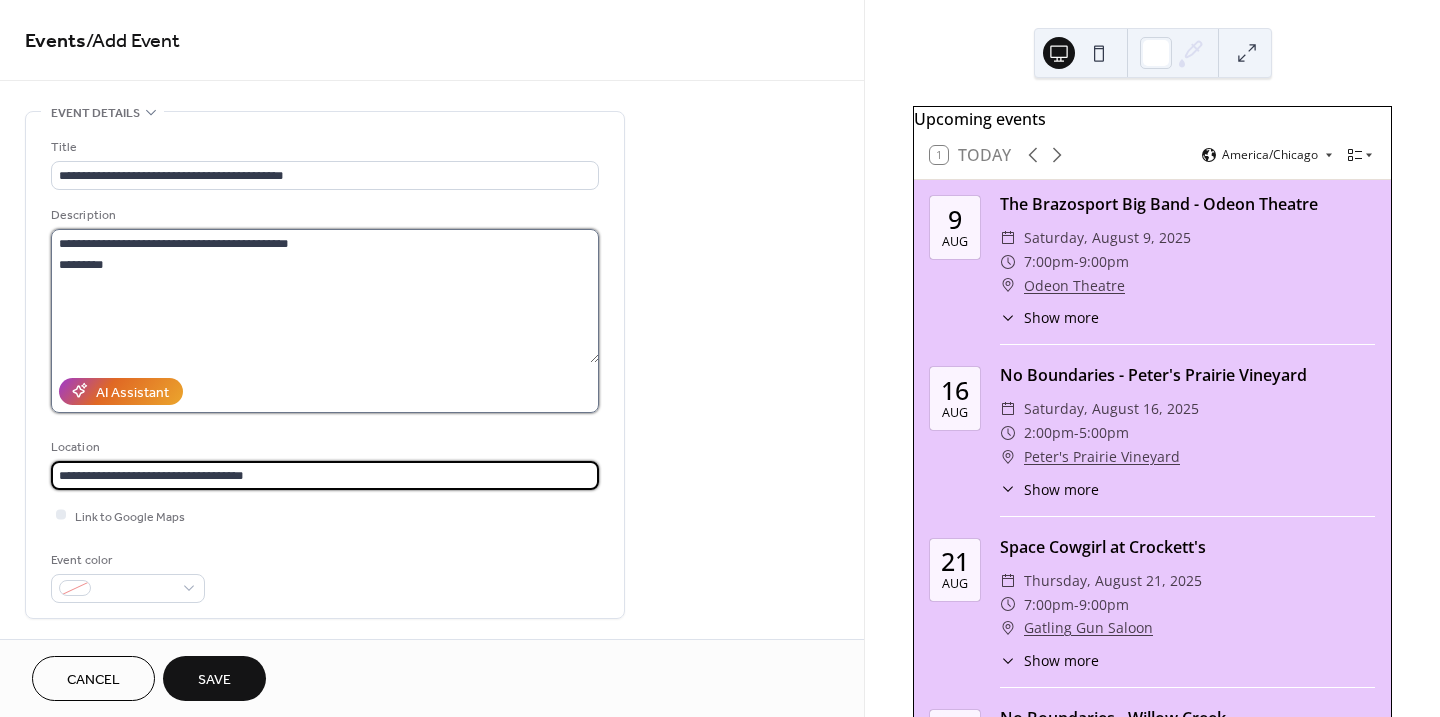 click on "**********" at bounding box center (325, 296) 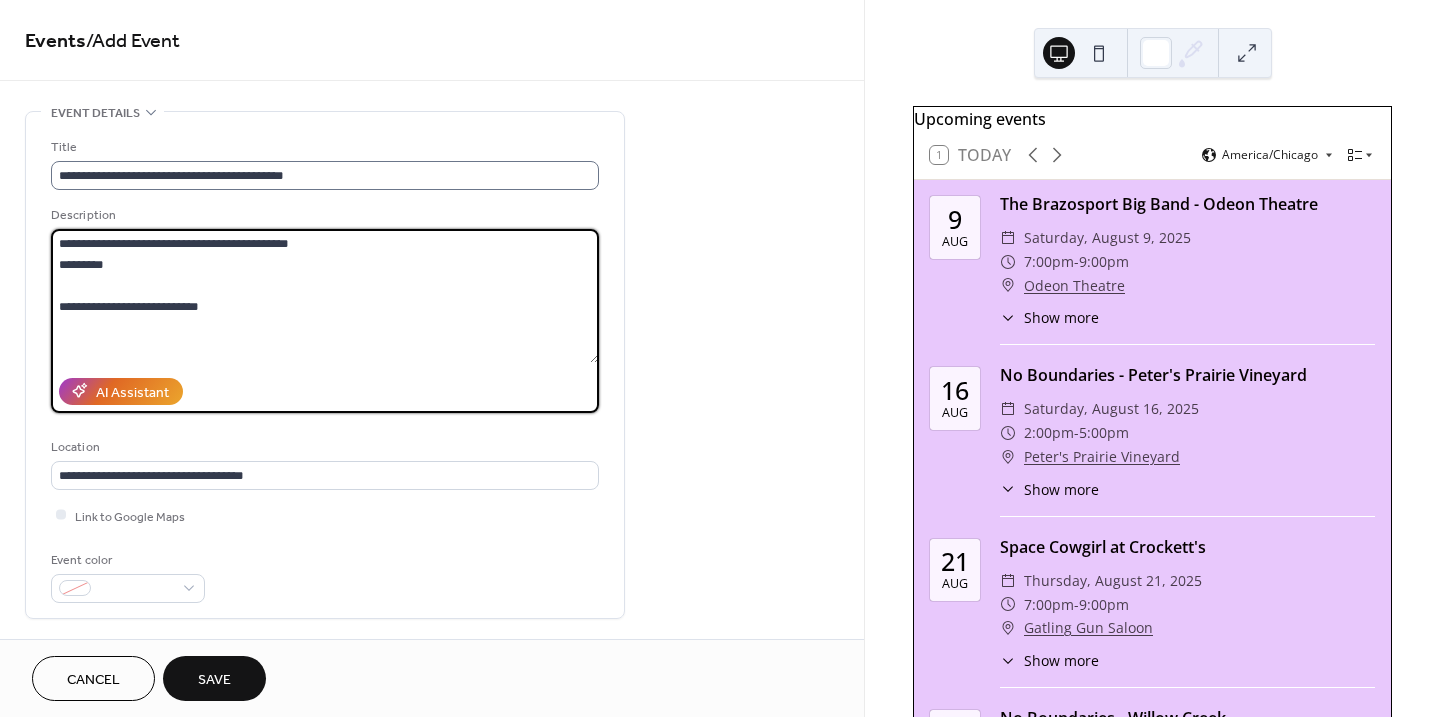 type on "**********" 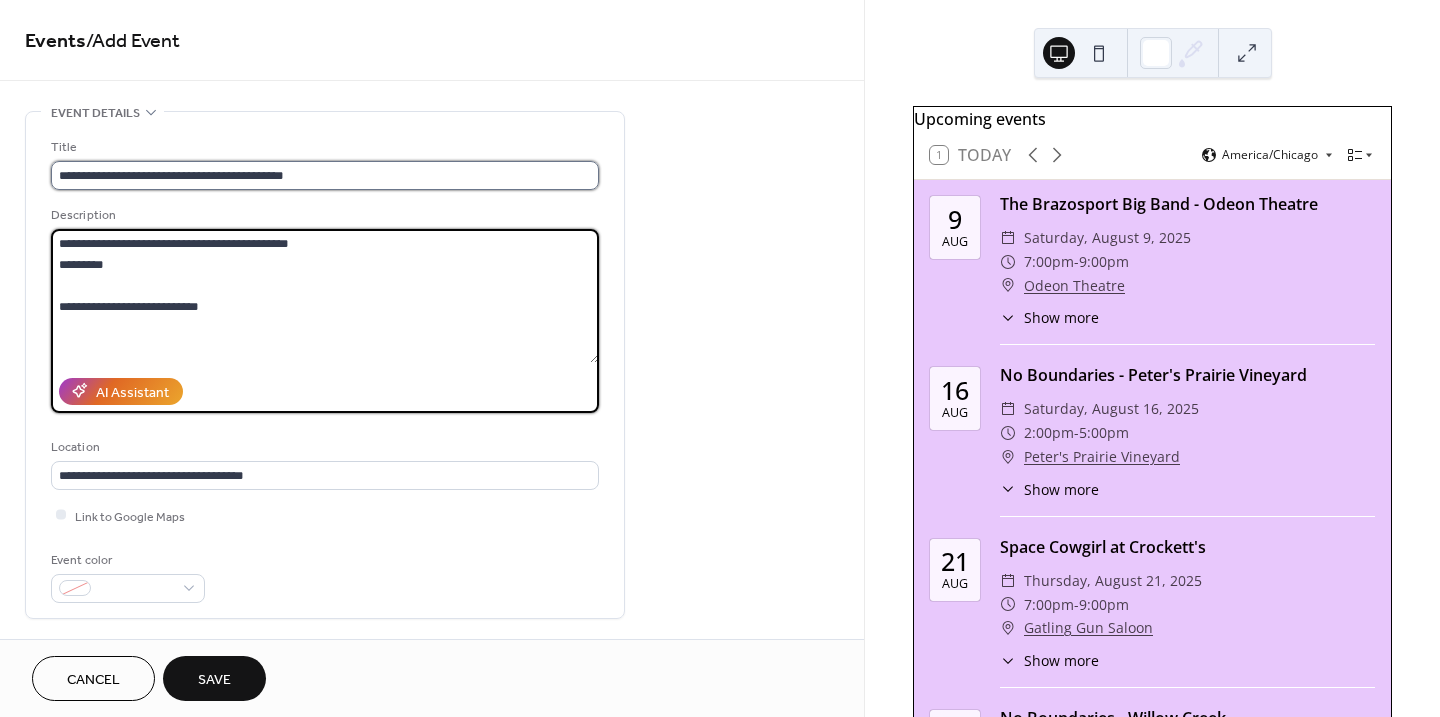 click on "**********" at bounding box center [325, 175] 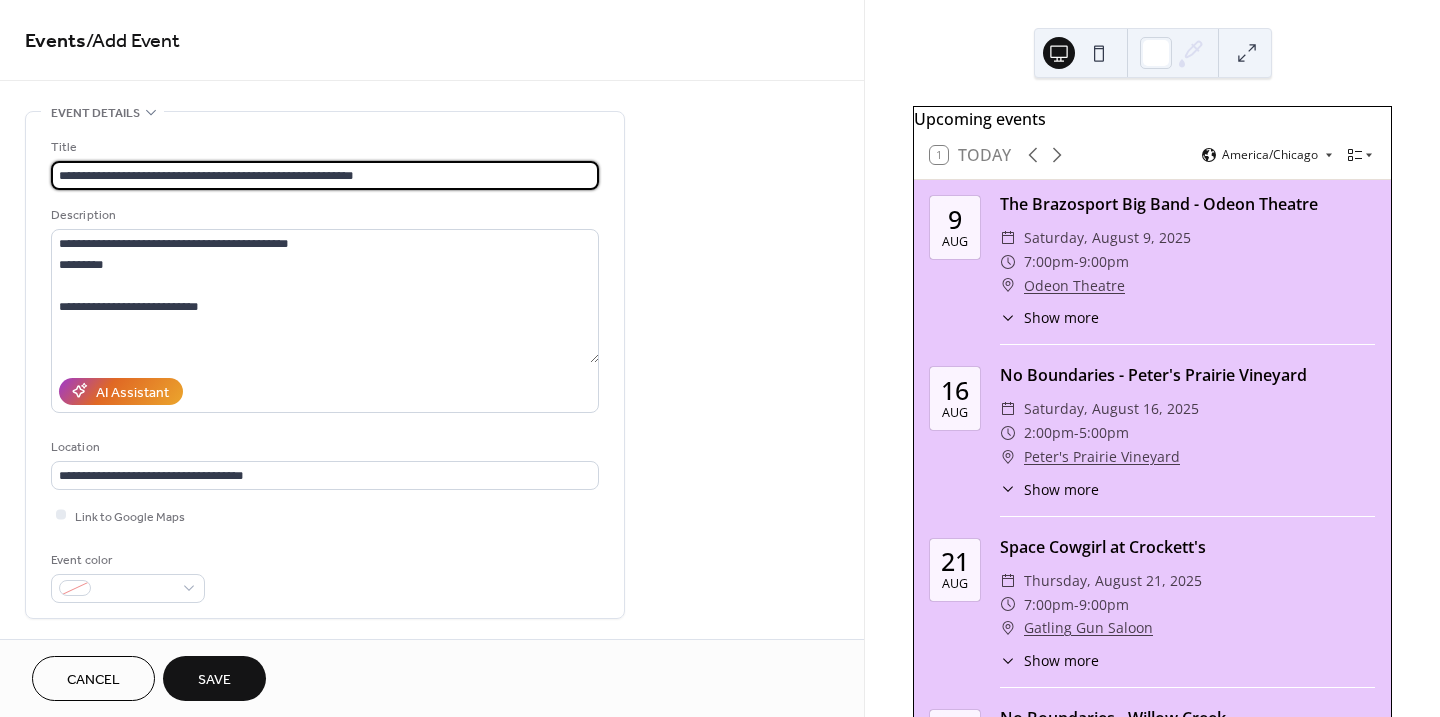 click on "**********" at bounding box center [325, 175] 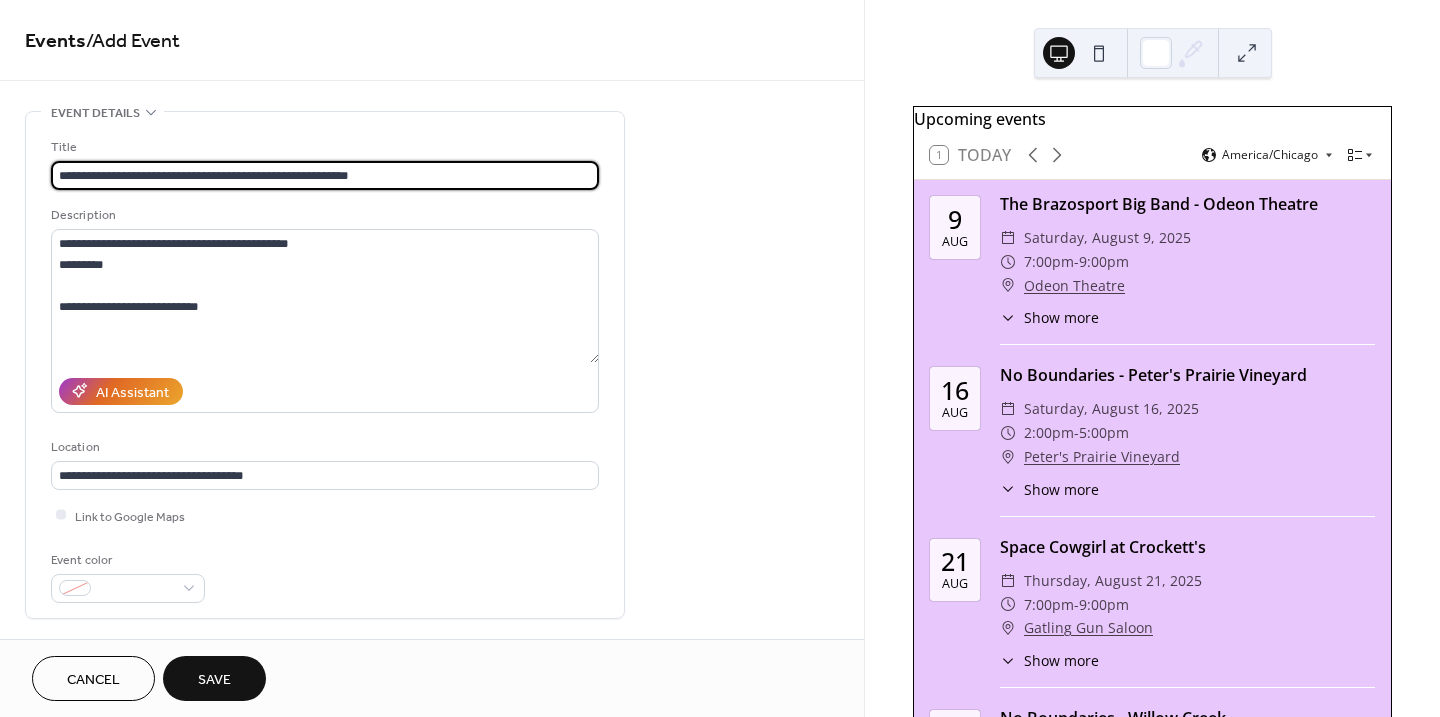 drag, startPoint x: 224, startPoint y: 175, endPoint x: 28, endPoint y: 176, distance: 196.00255 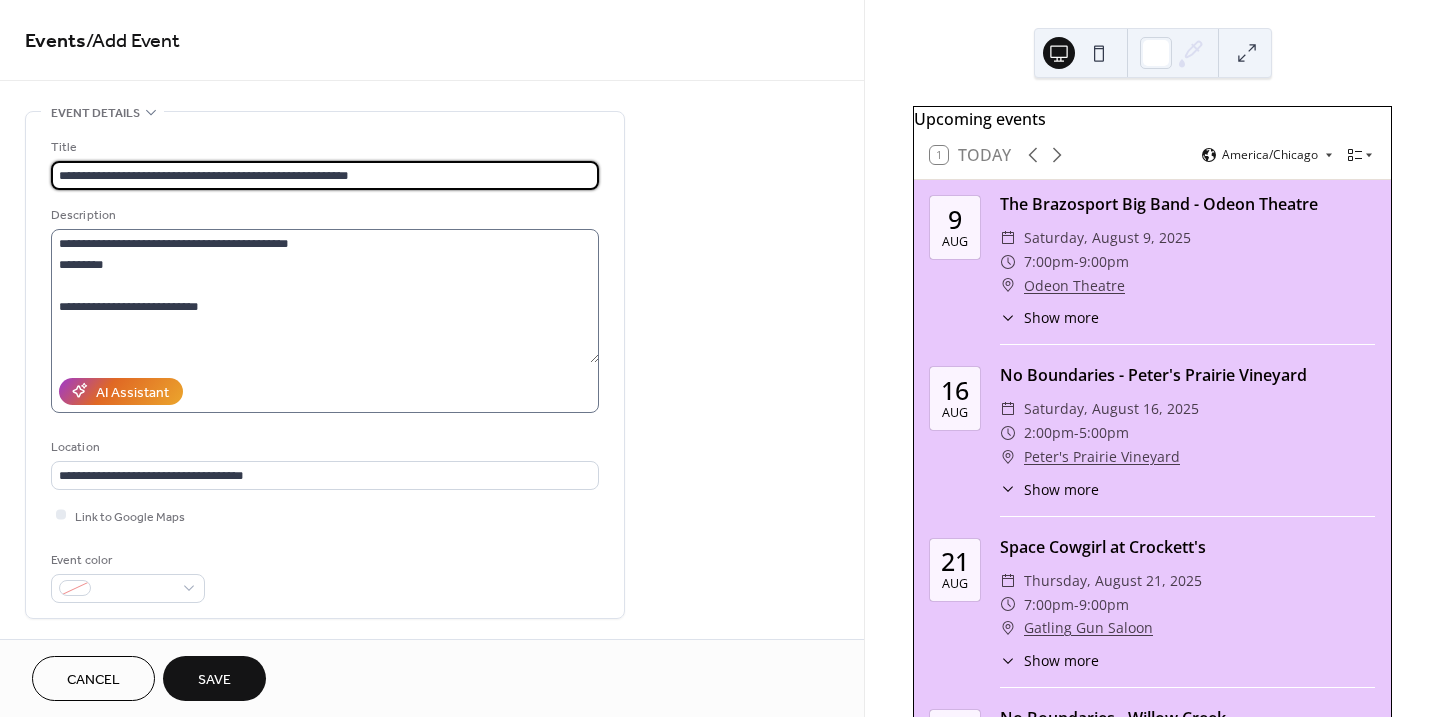 type on "**********" 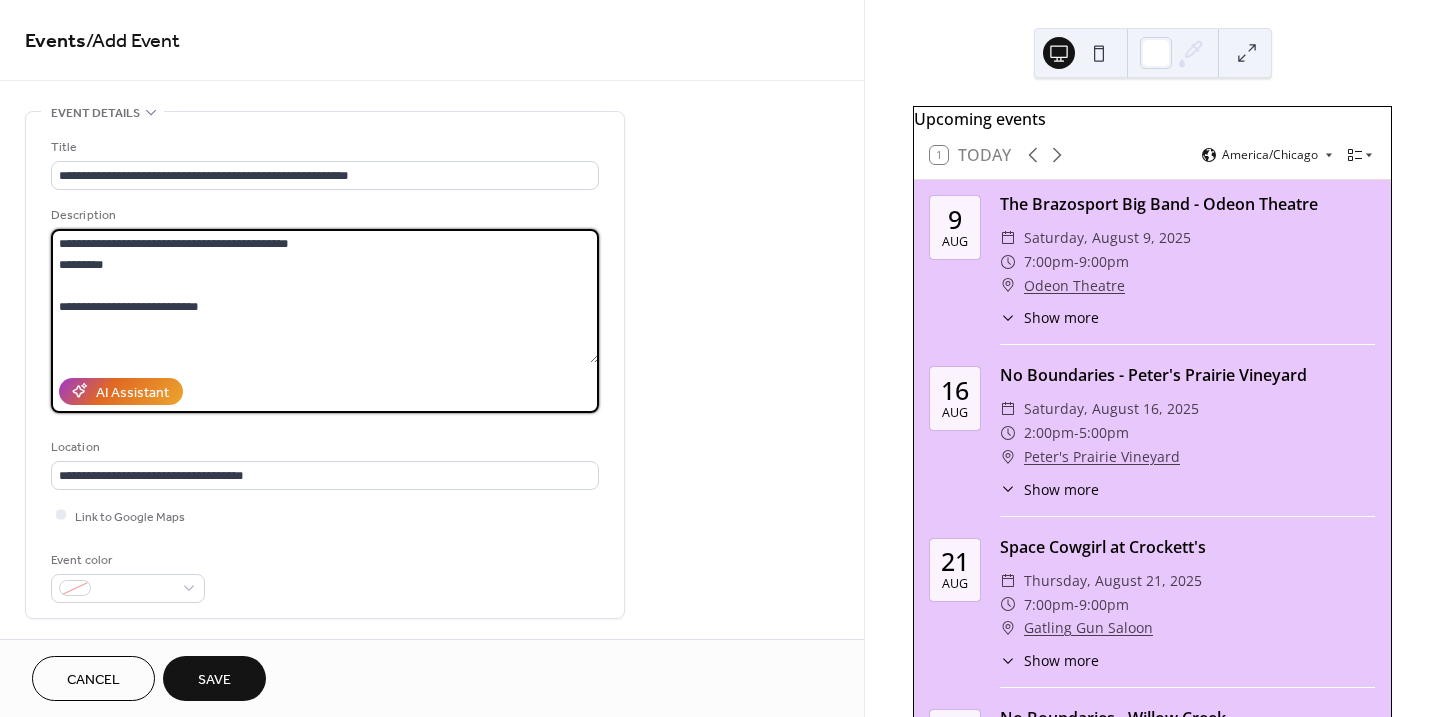 drag, startPoint x: 146, startPoint y: 243, endPoint x: -3, endPoint y: 242, distance: 149.00336 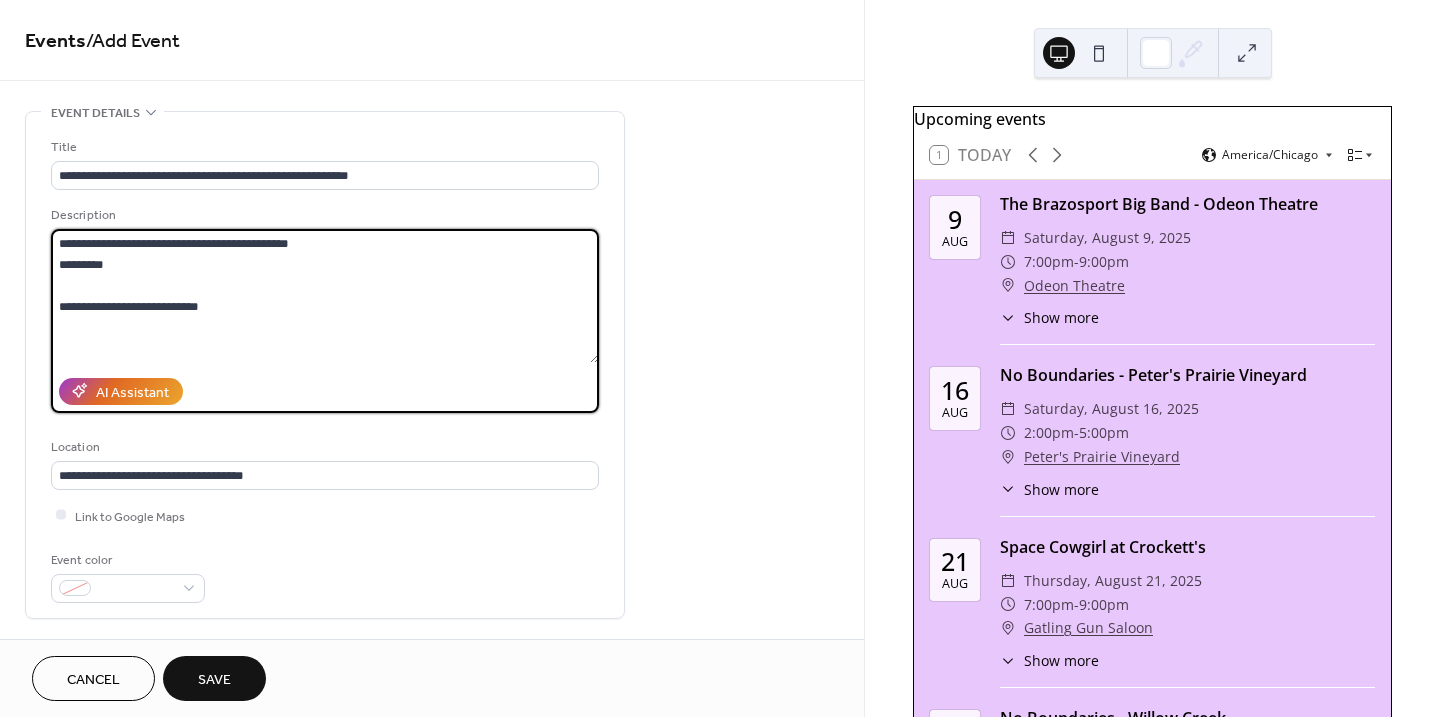 click on "**********" at bounding box center [720, 358] 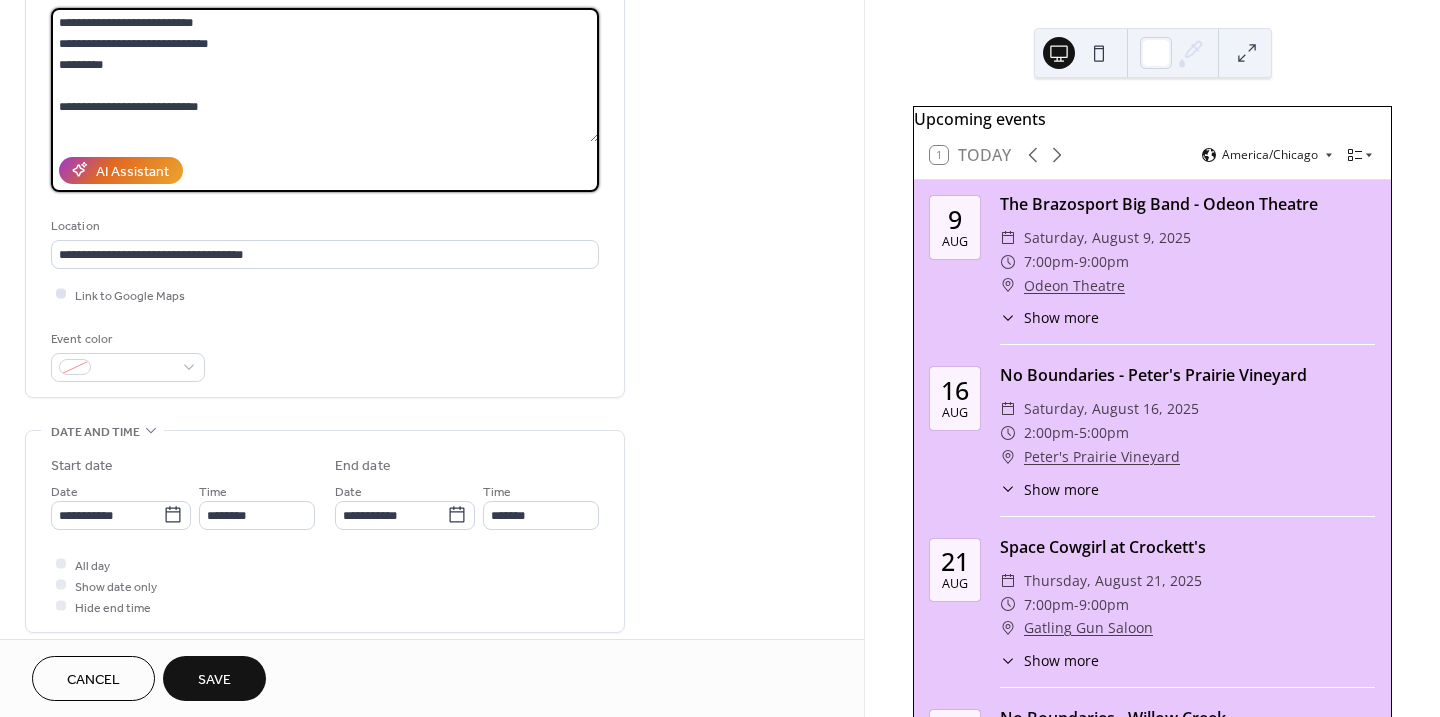 scroll, scrollTop: 222, scrollLeft: 0, axis: vertical 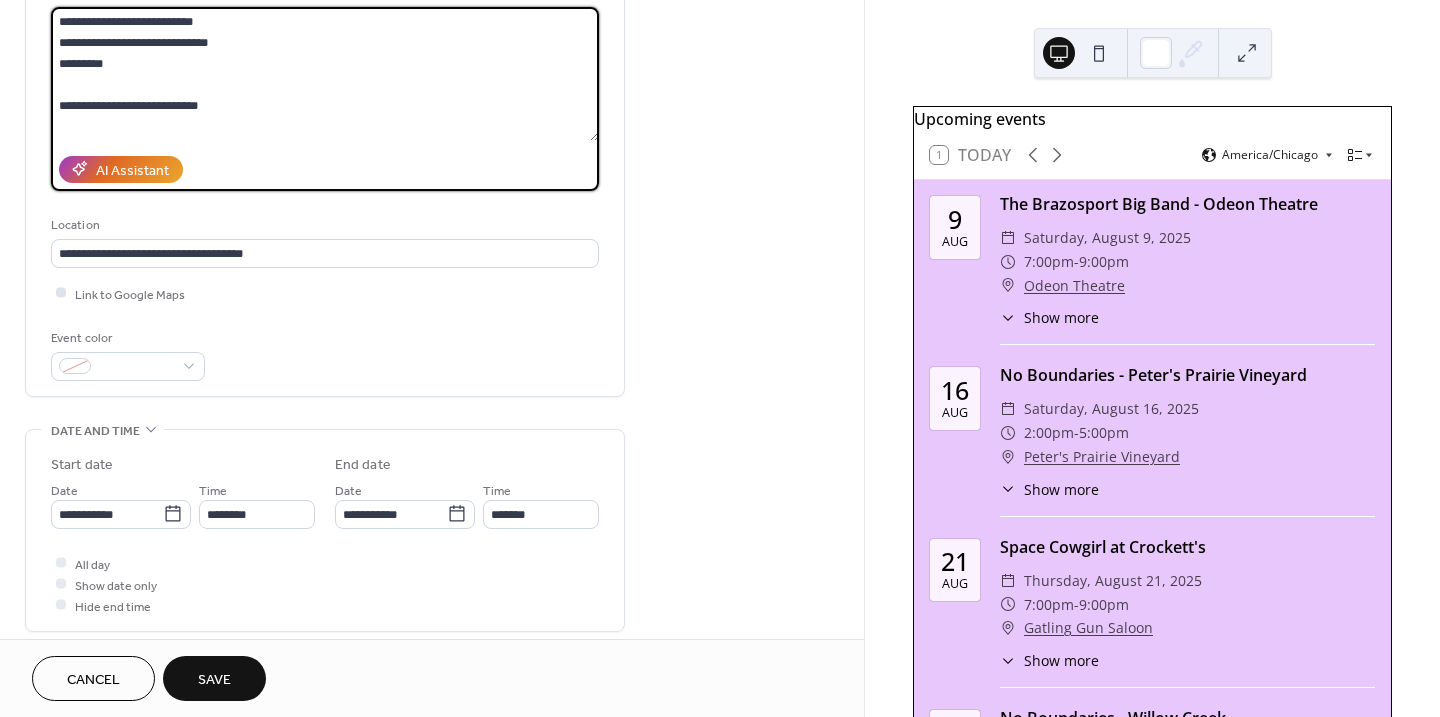 type on "**********" 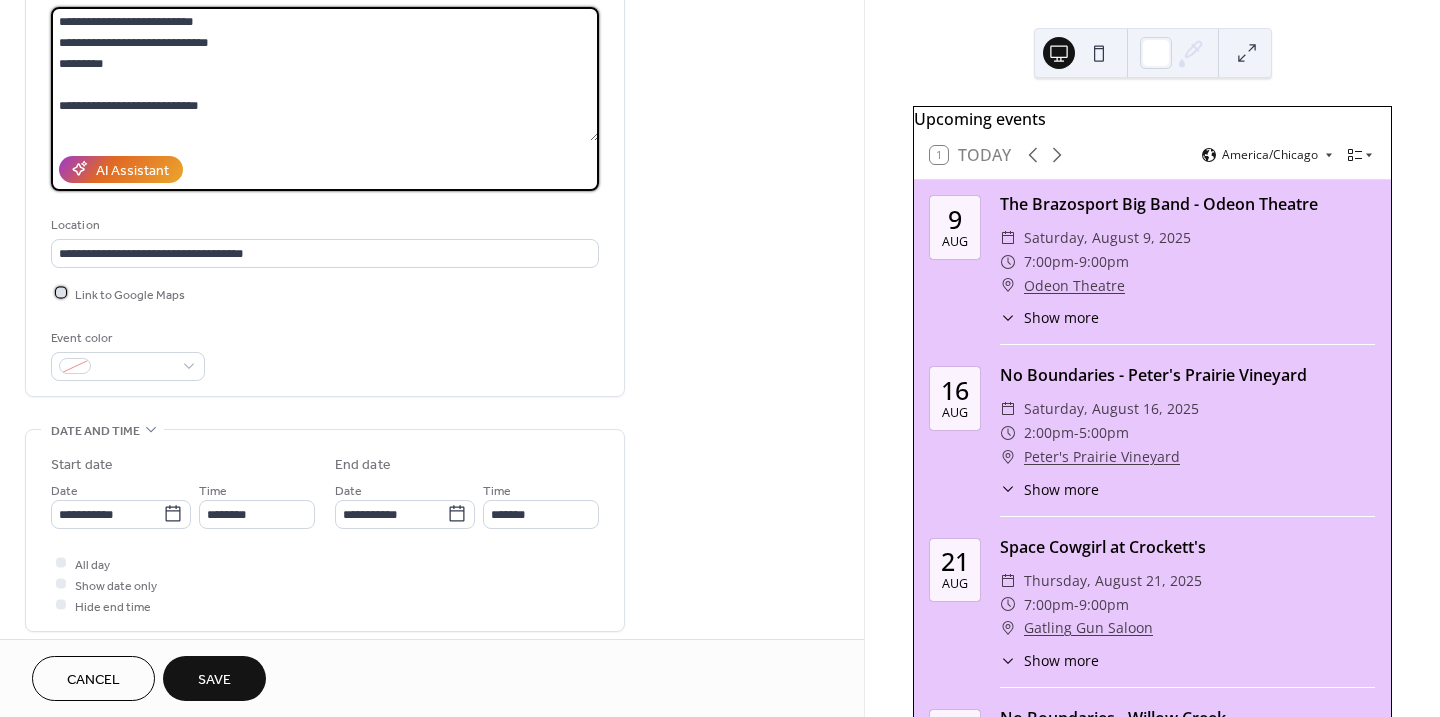 click at bounding box center [61, 293] 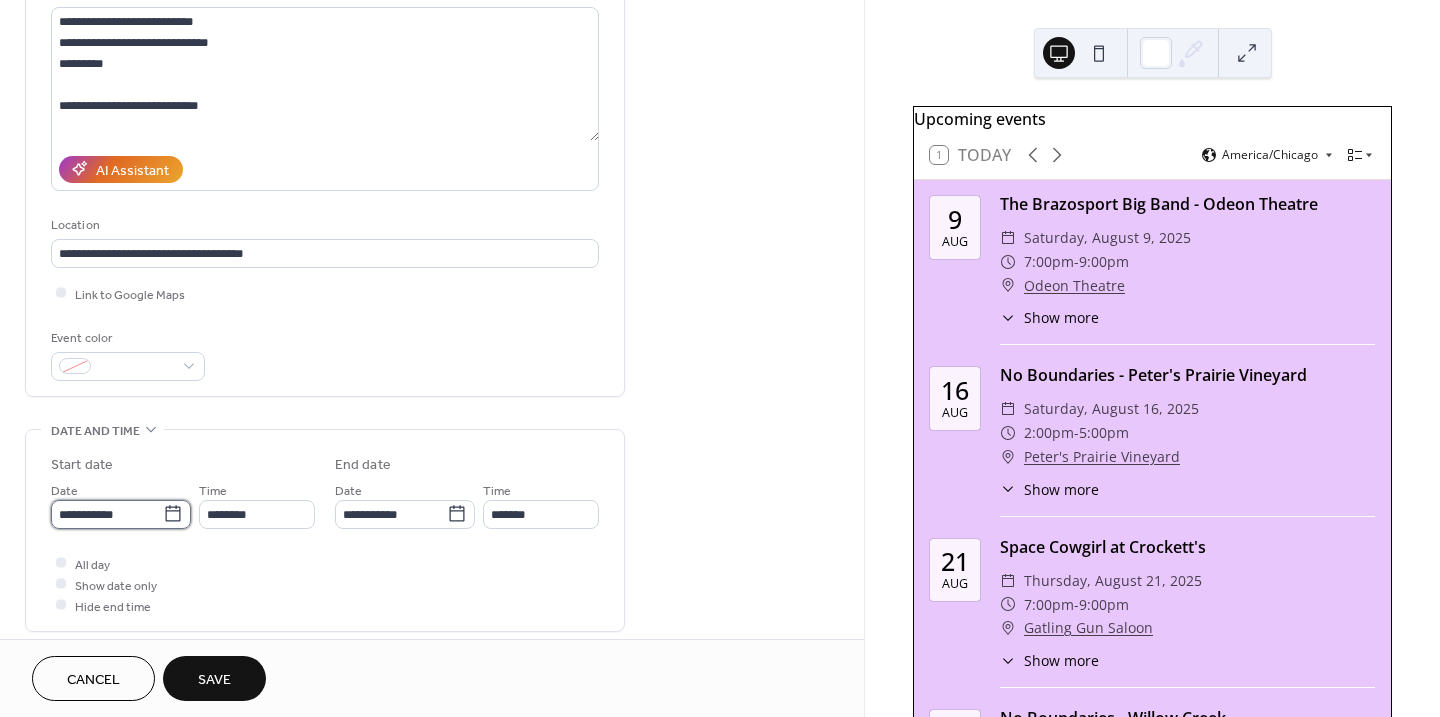 click on "**********" at bounding box center (107, 514) 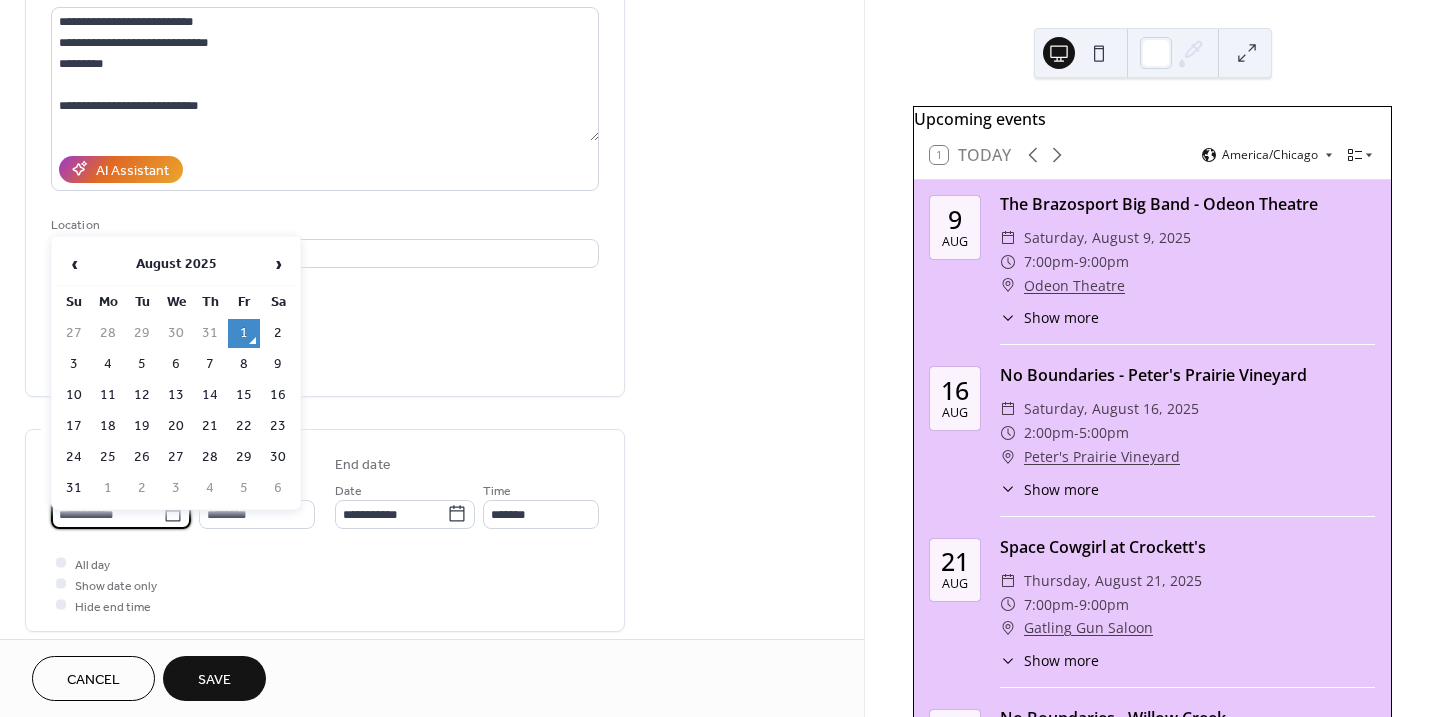 click on "All day Show date only Hide end time" at bounding box center (325, 584) 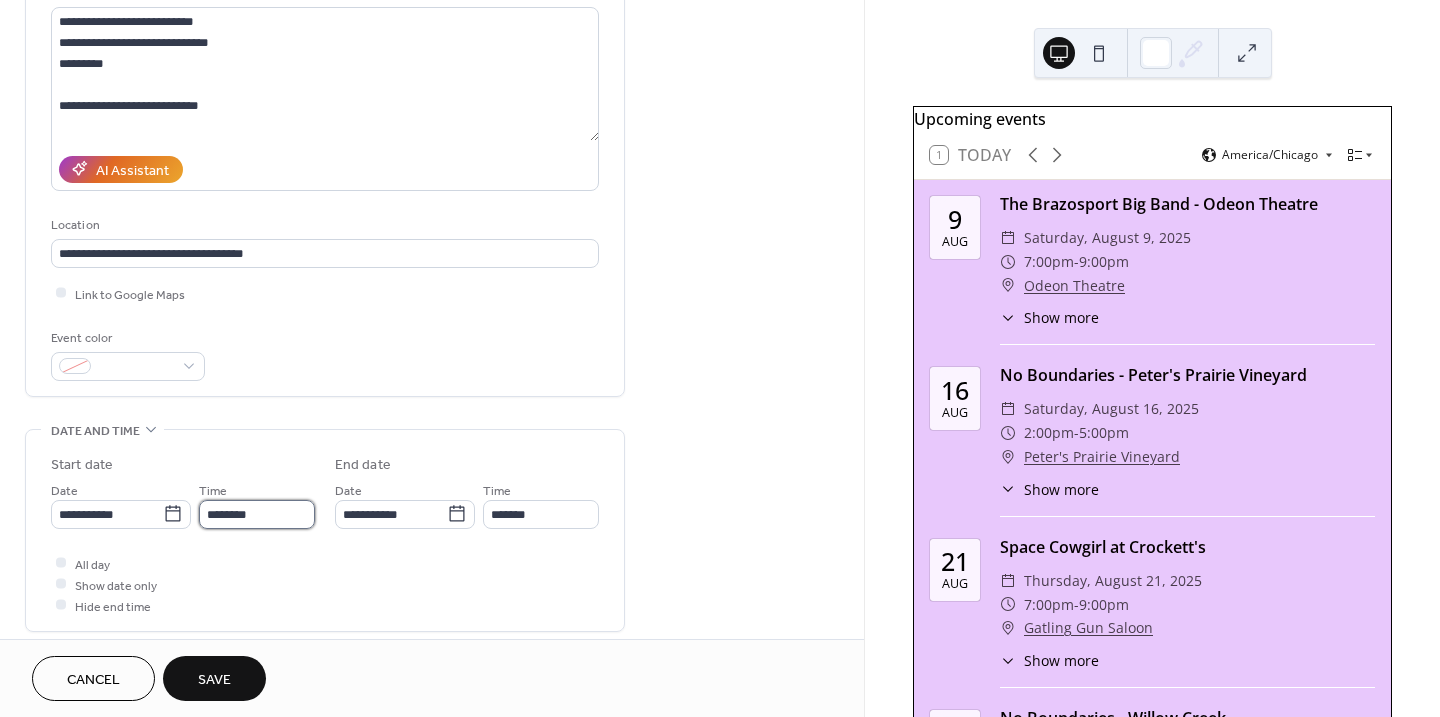 click on "********" at bounding box center [257, 514] 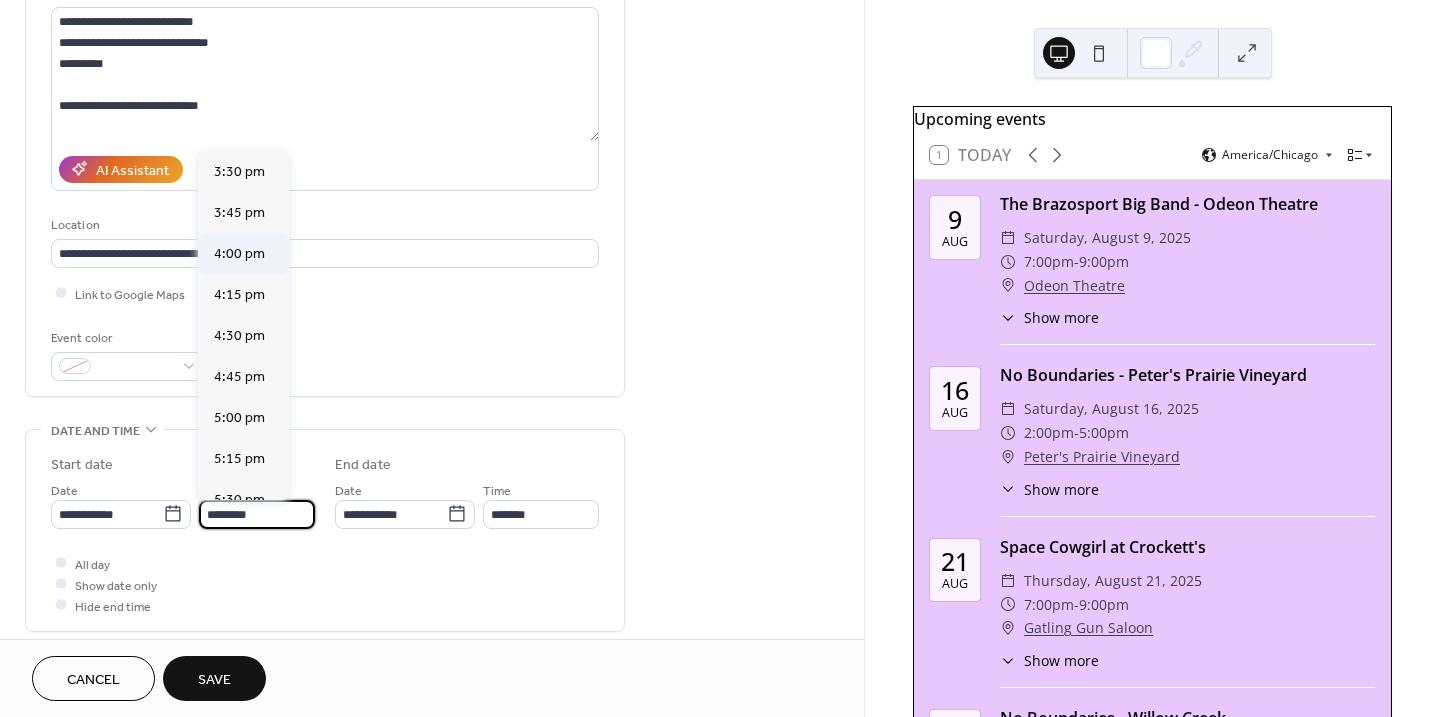 scroll, scrollTop: 2541, scrollLeft: 0, axis: vertical 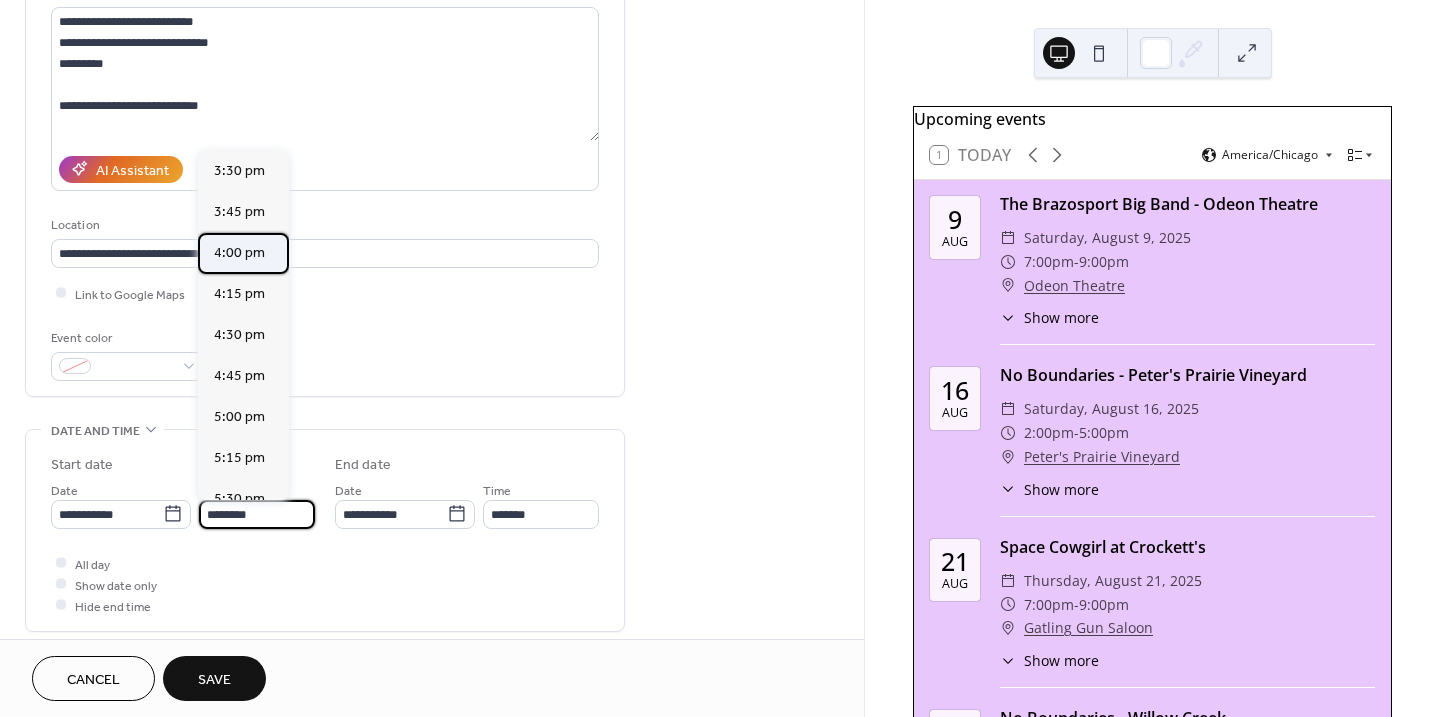 click on "4:00 pm" at bounding box center [239, 252] 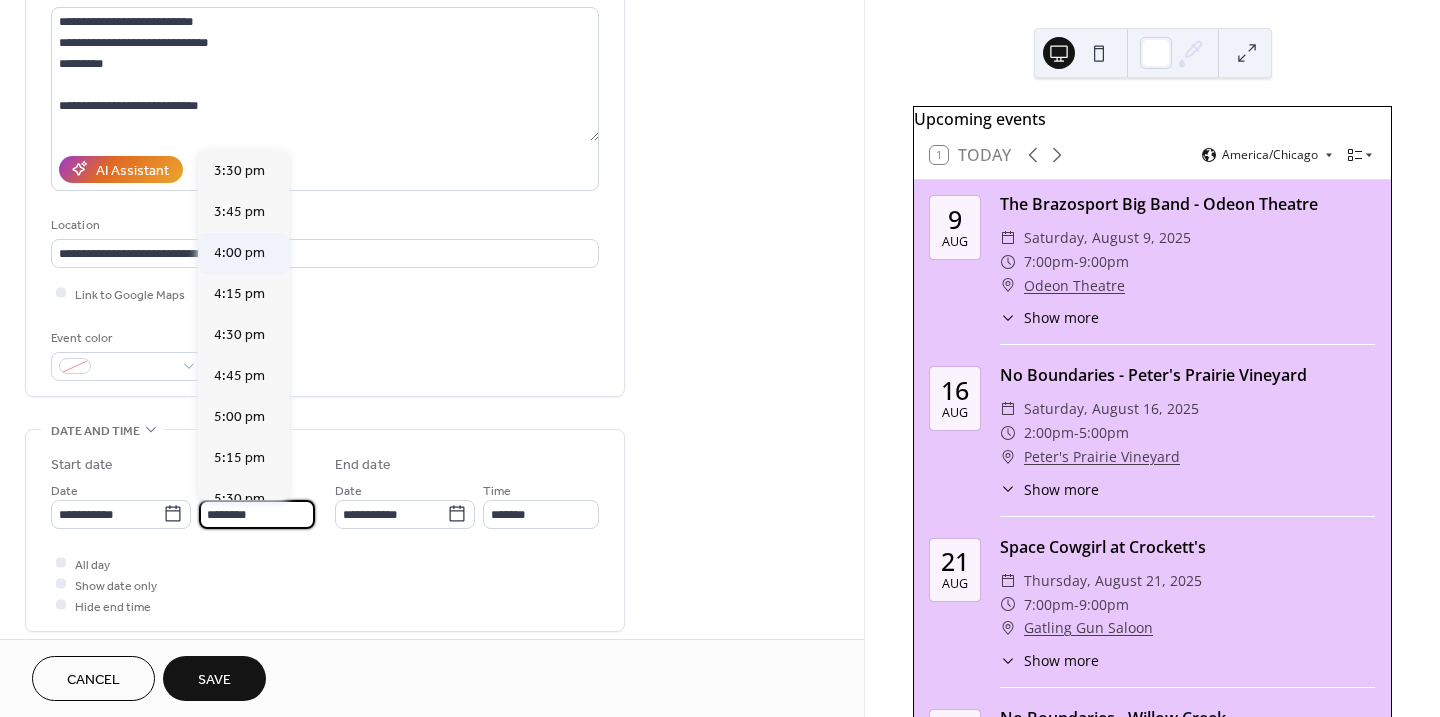 type on "*******" 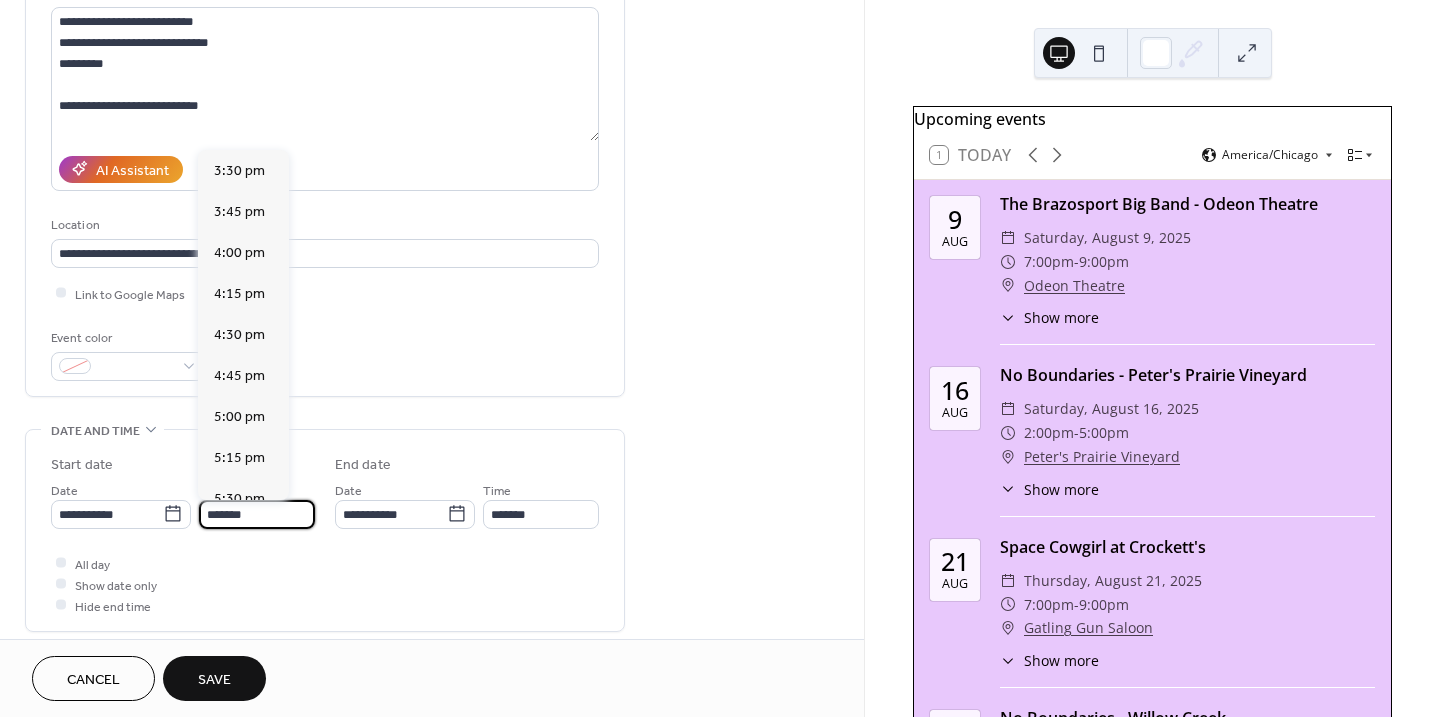 scroll, scrollTop: 0, scrollLeft: 0, axis: both 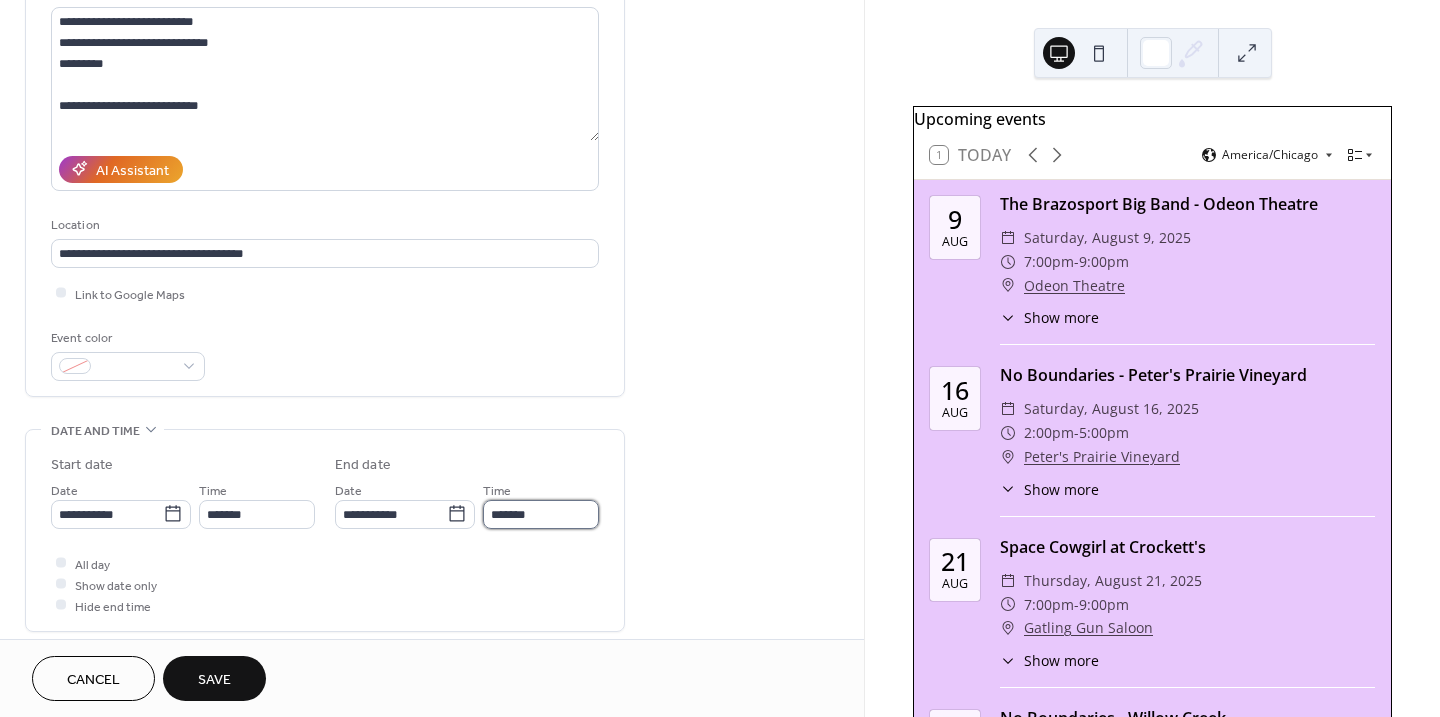 click on "*******" at bounding box center (541, 514) 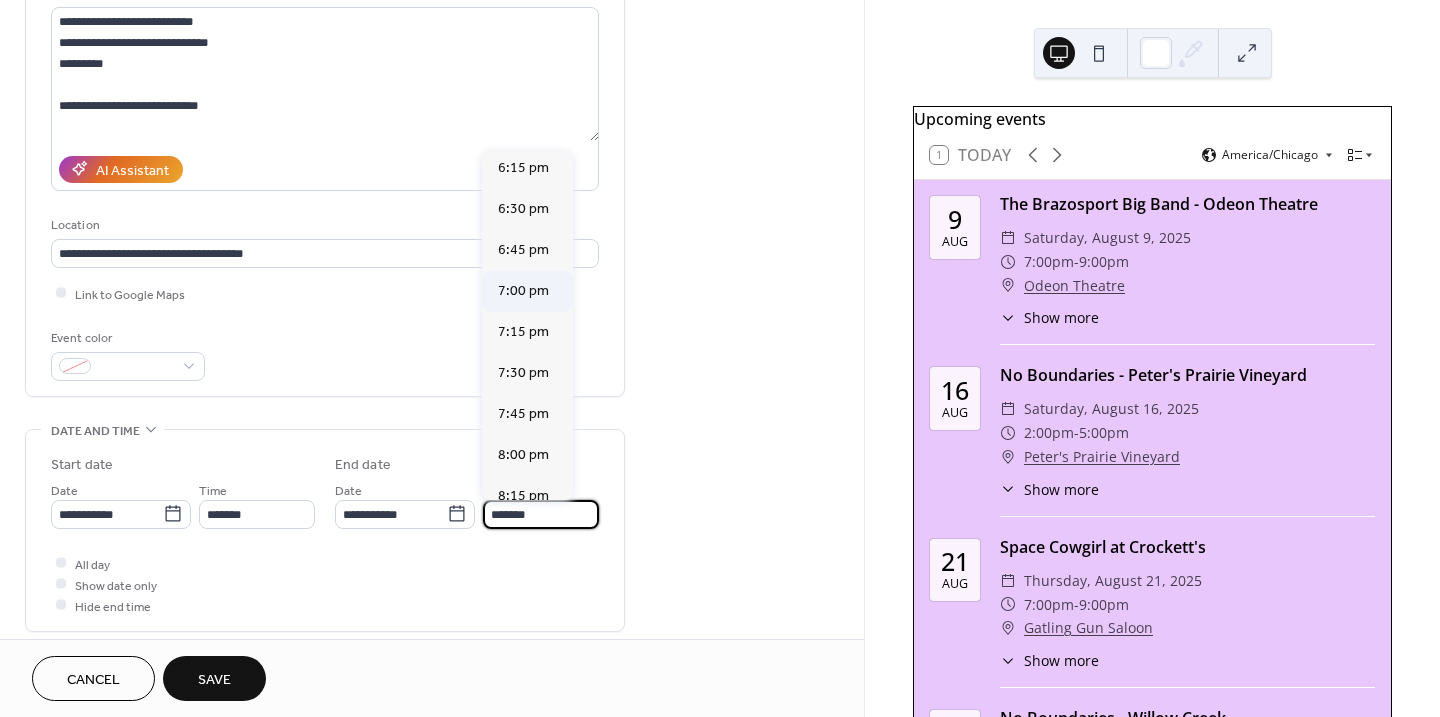 scroll, scrollTop: 331, scrollLeft: 0, axis: vertical 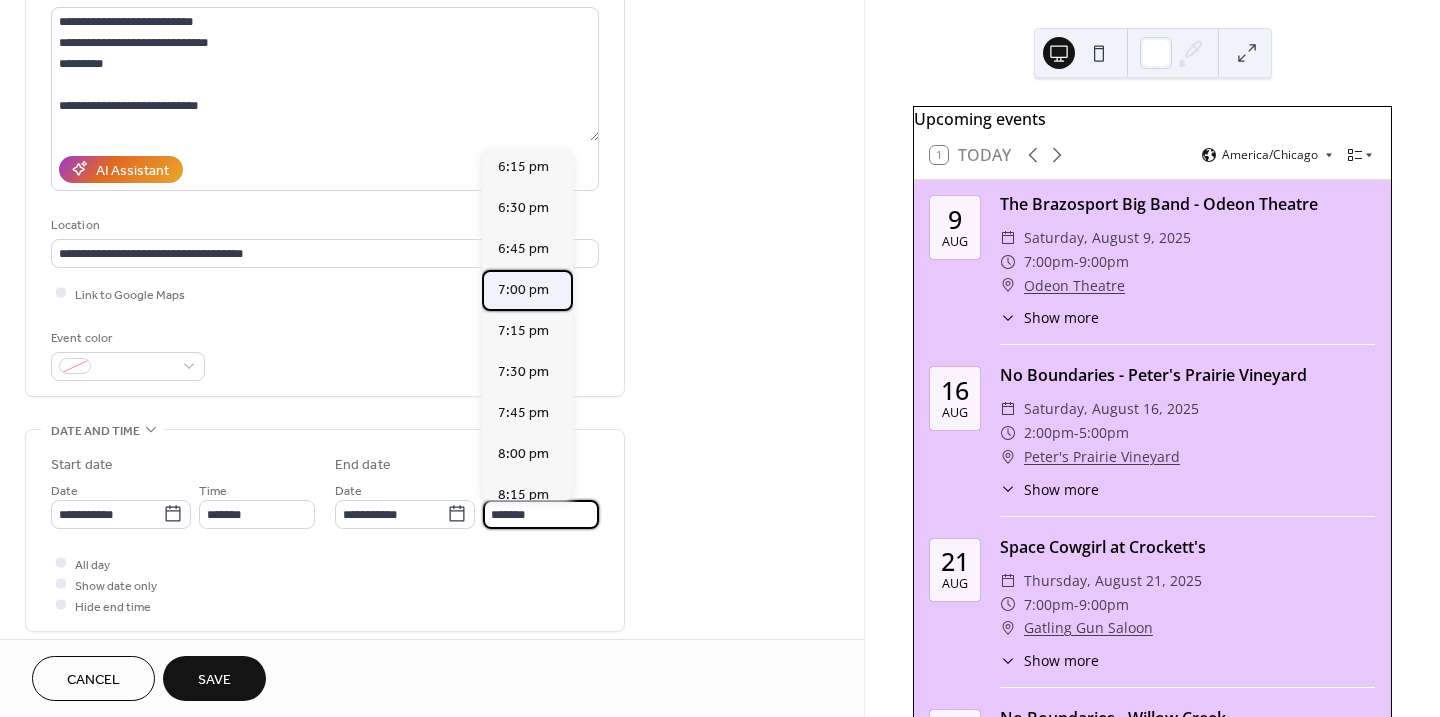 click on "7:00 pm" at bounding box center [523, 289] 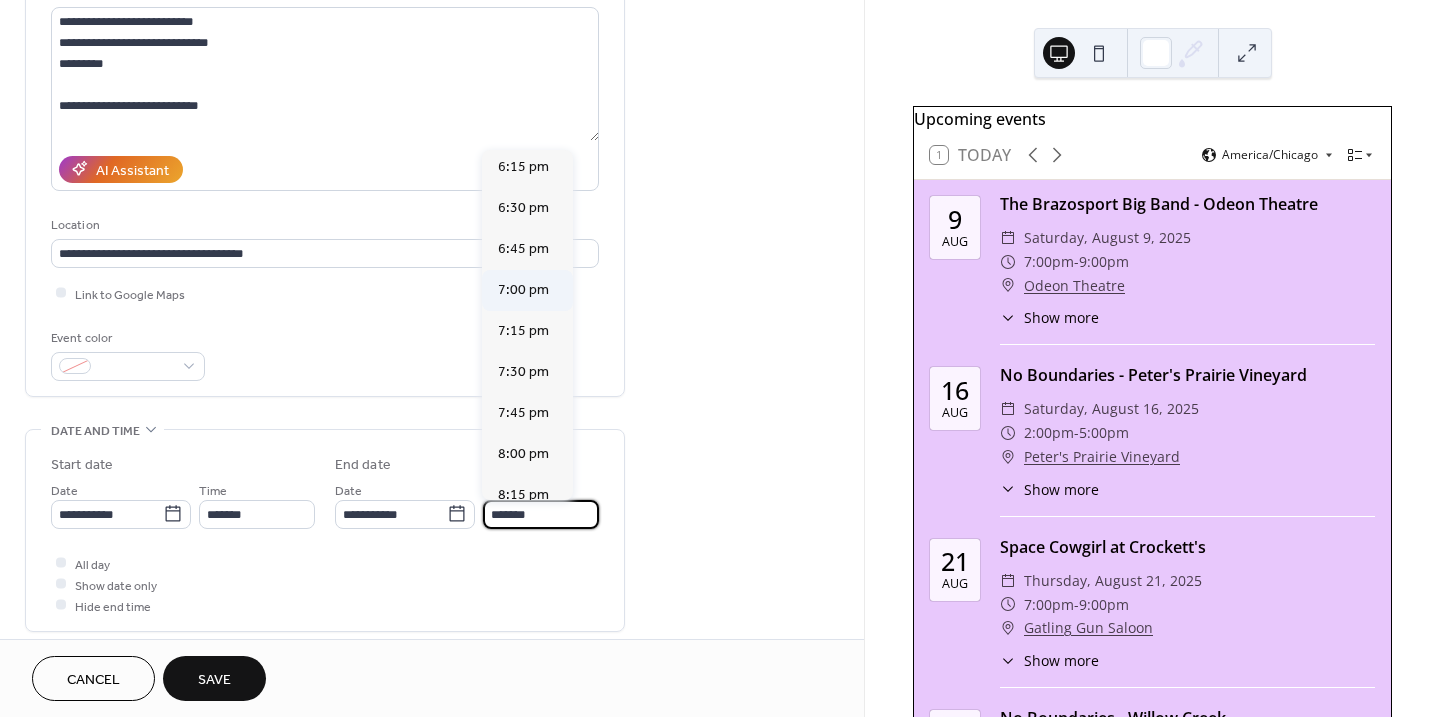 type on "*******" 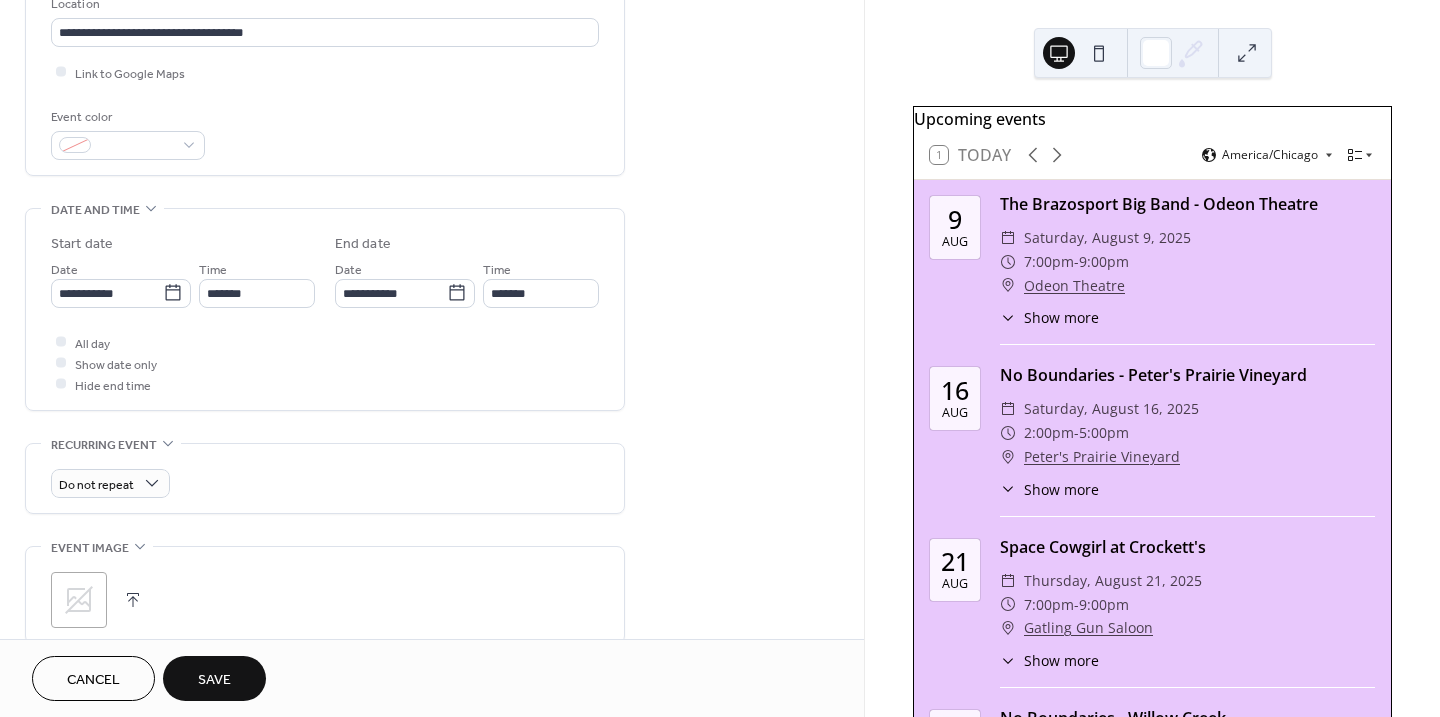 scroll, scrollTop: 444, scrollLeft: 0, axis: vertical 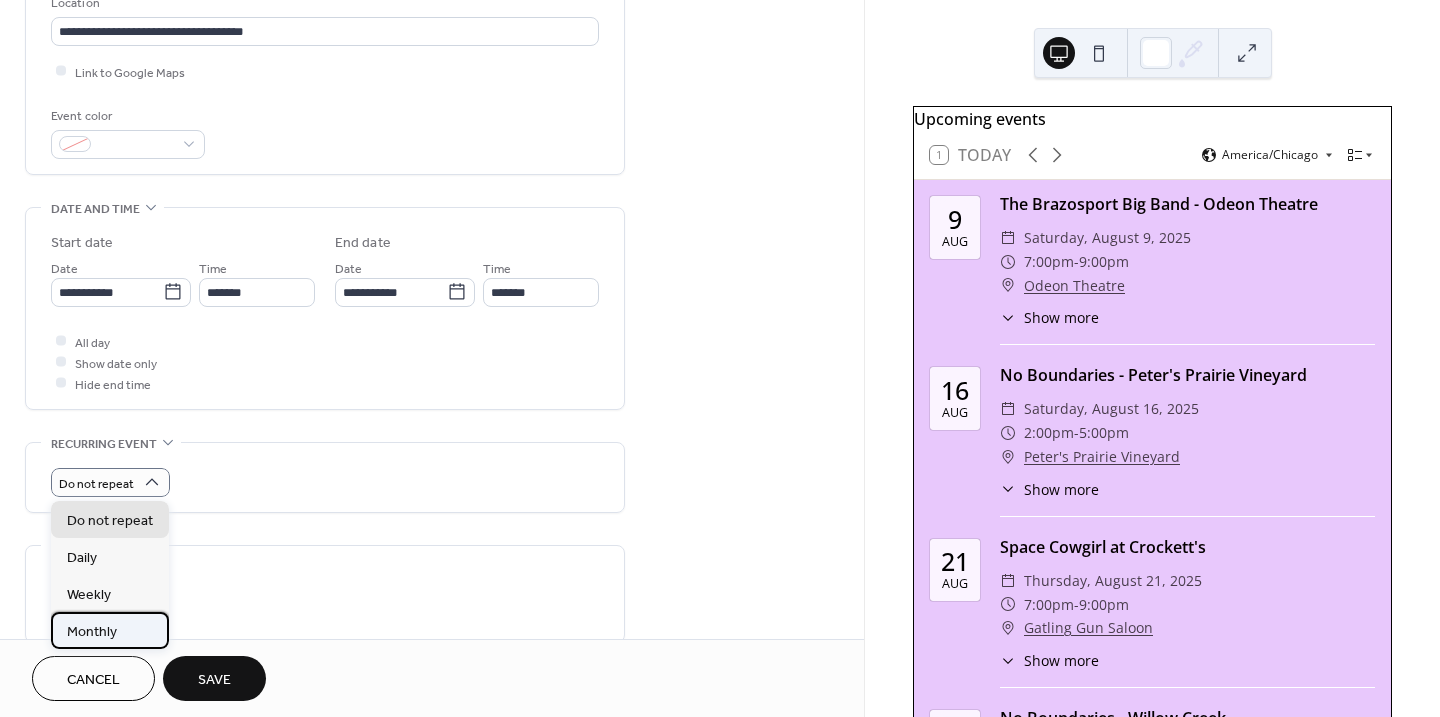 click on "Monthly" at bounding box center (92, 631) 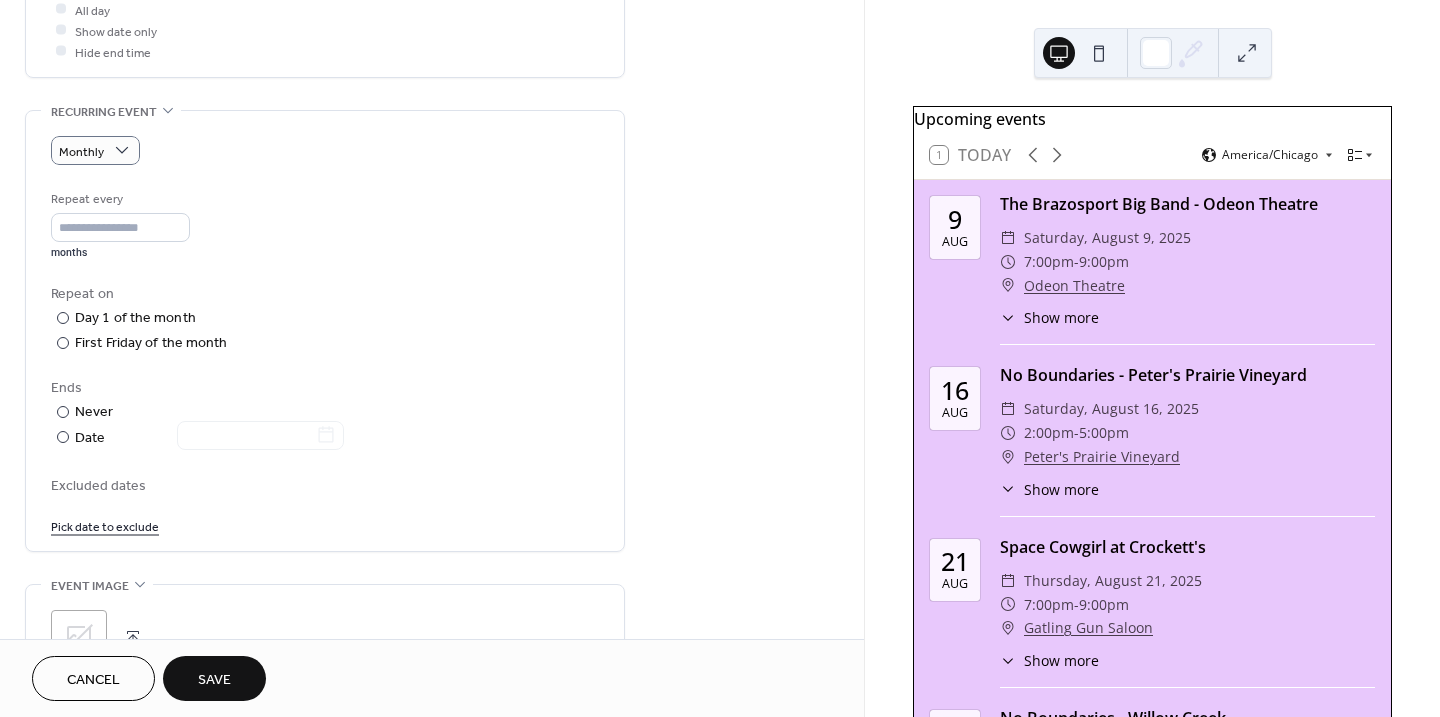 scroll, scrollTop: 777, scrollLeft: 0, axis: vertical 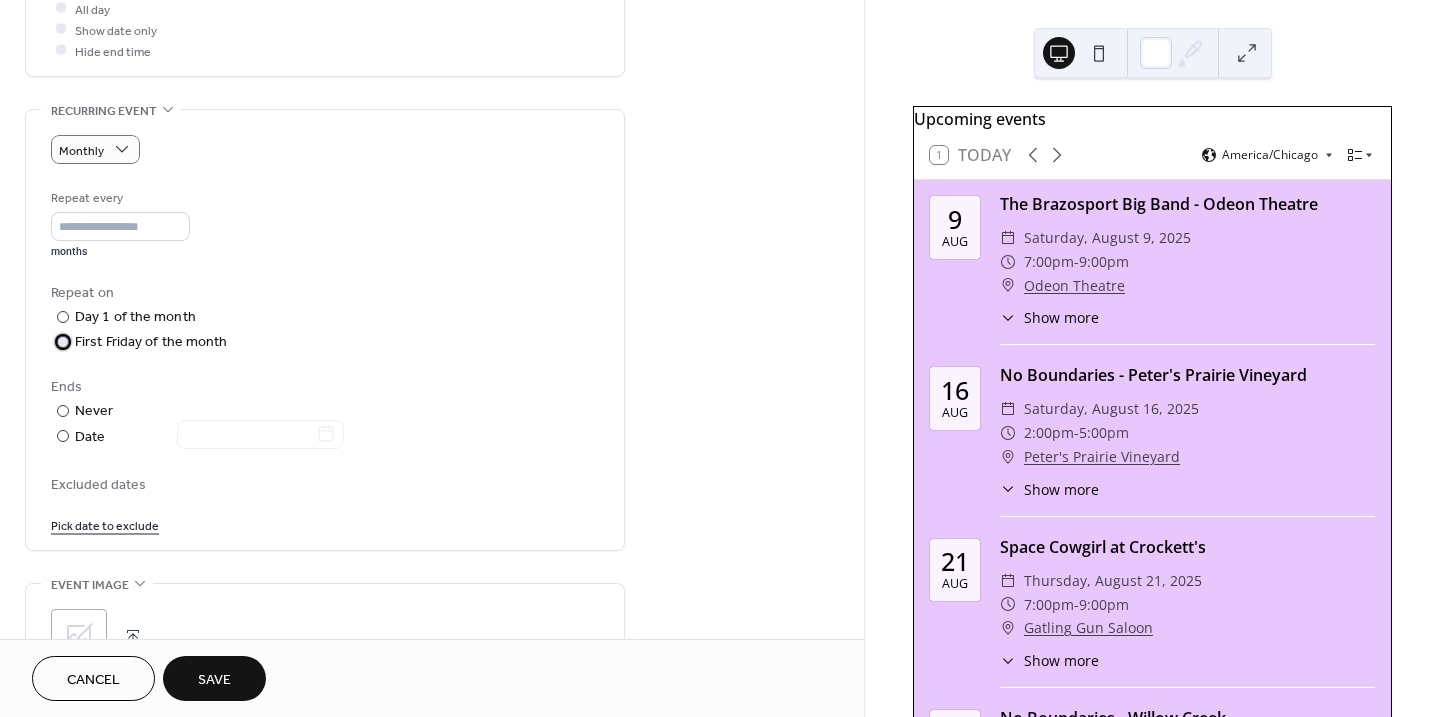click on "First Friday of the month" at bounding box center [151, 342] 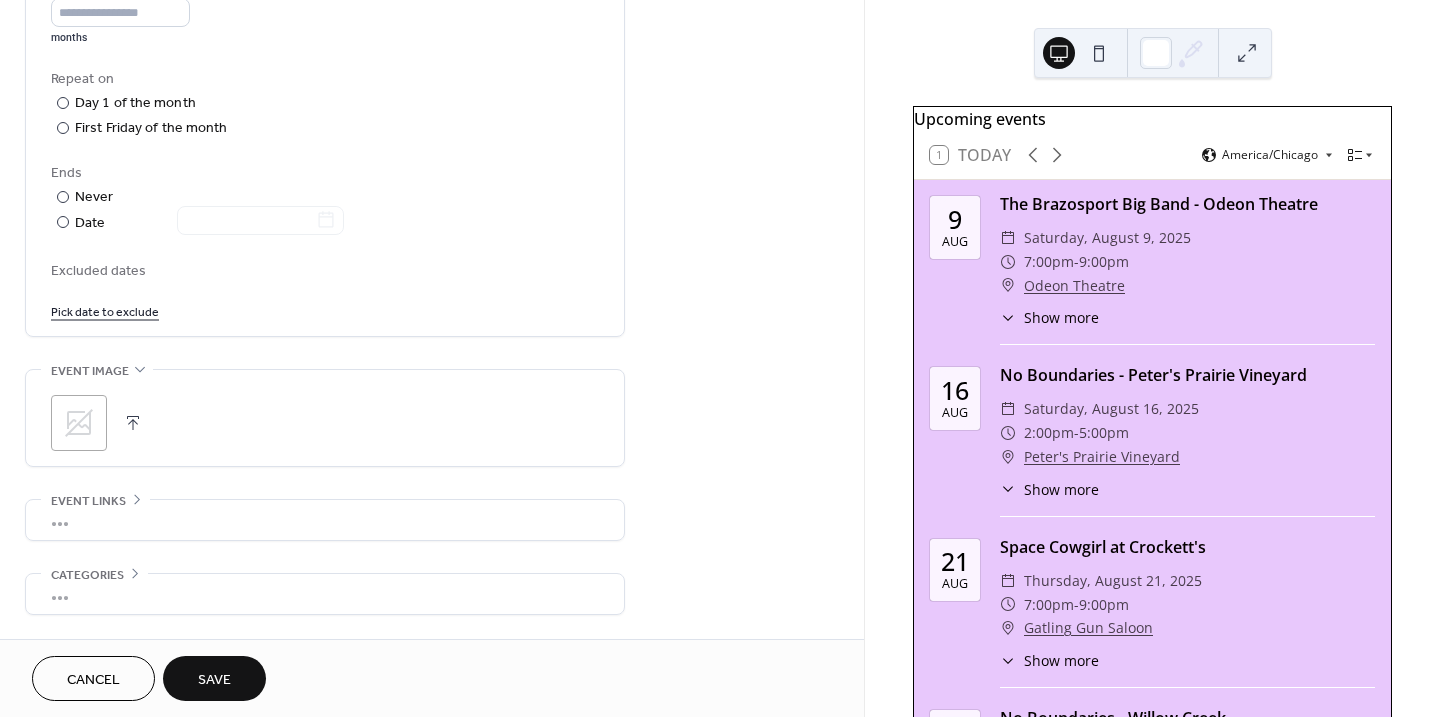 click at bounding box center (133, 423) 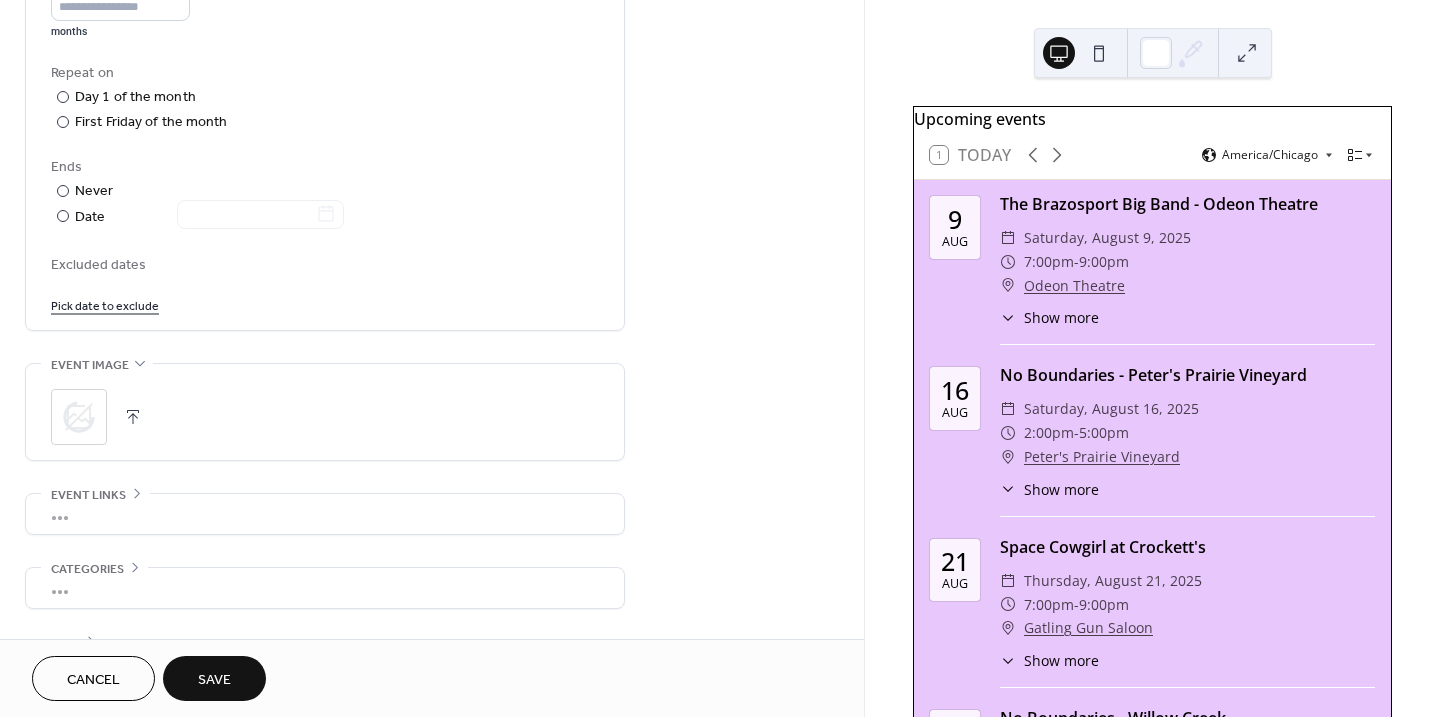 scroll, scrollTop: 998, scrollLeft: 0, axis: vertical 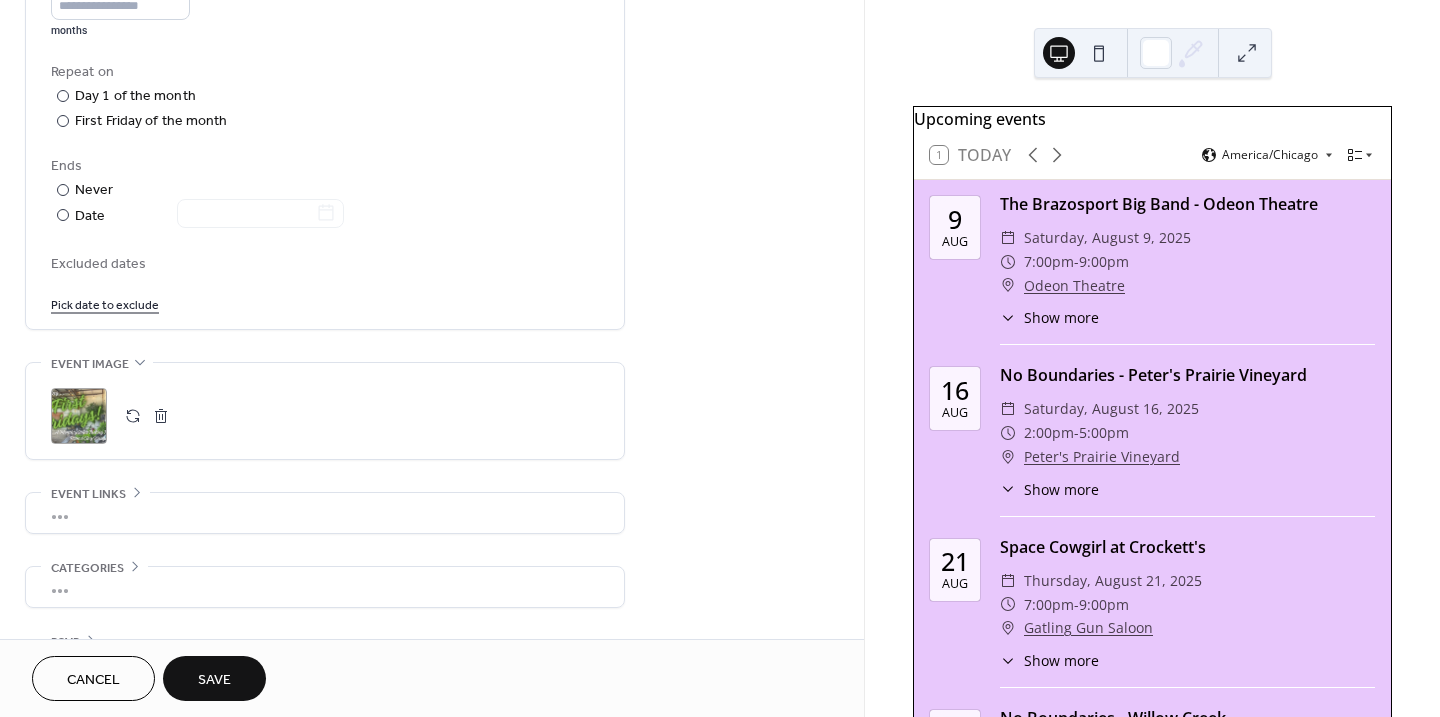 click on "Save" at bounding box center (214, 678) 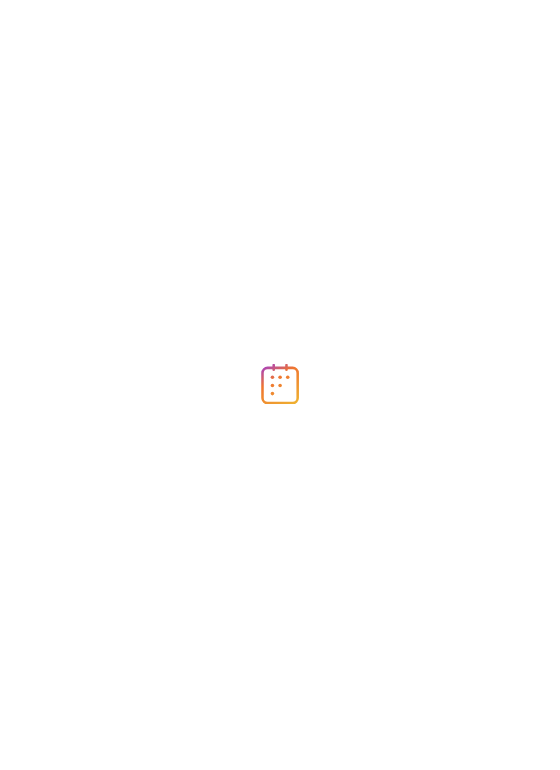 scroll, scrollTop: 0, scrollLeft: 0, axis: both 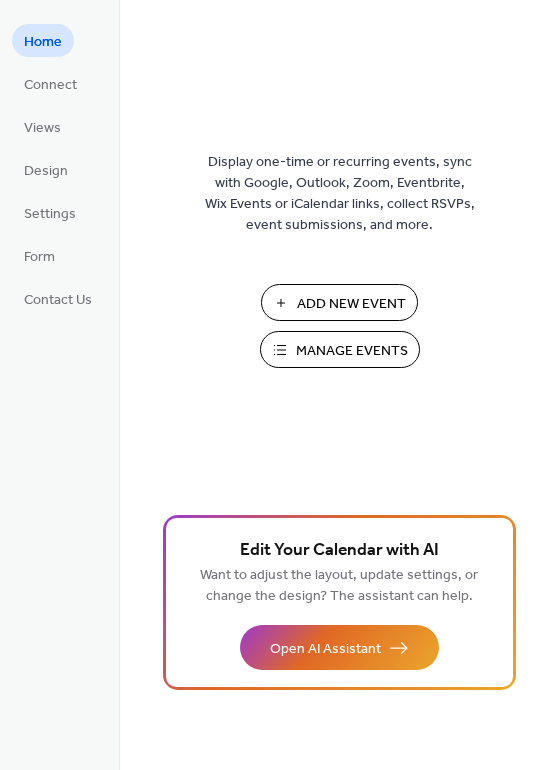click on "Manage Events" at bounding box center [352, 351] 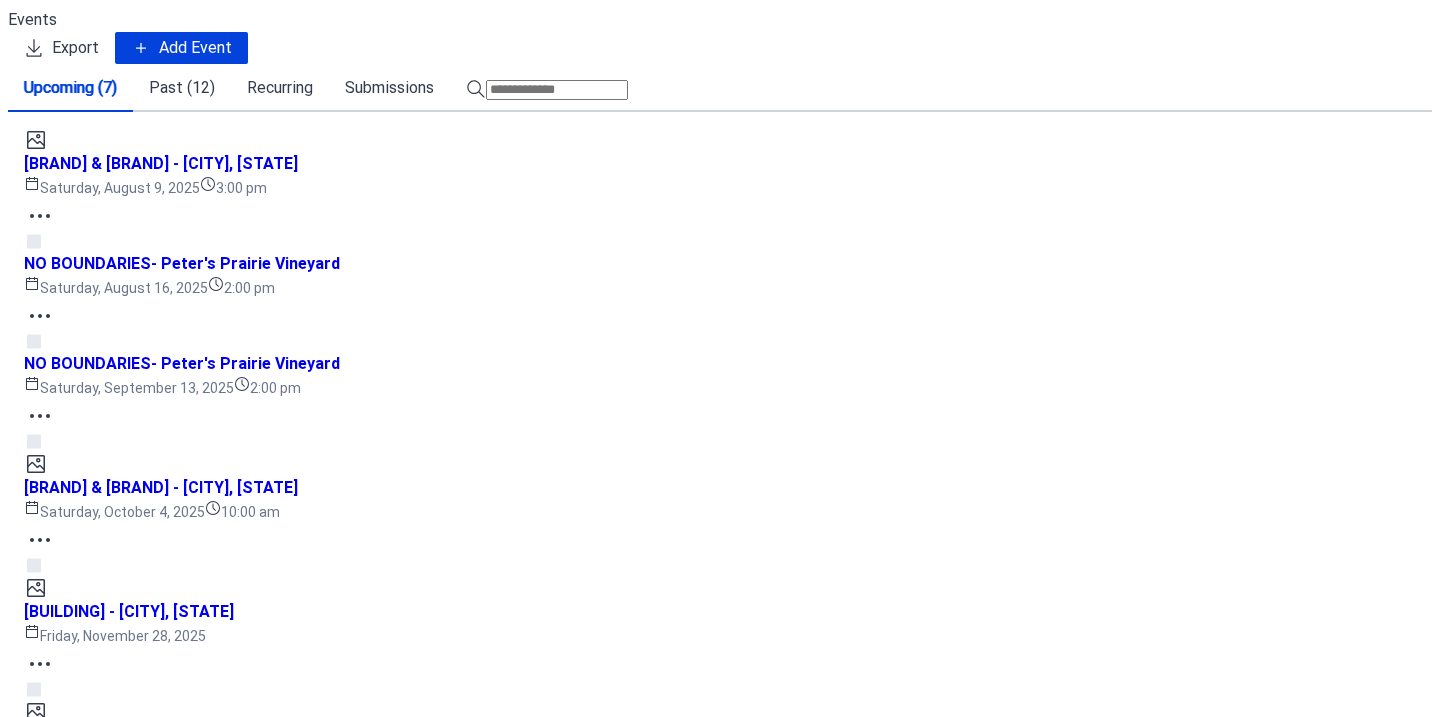 scroll, scrollTop: 0, scrollLeft: 0, axis: both 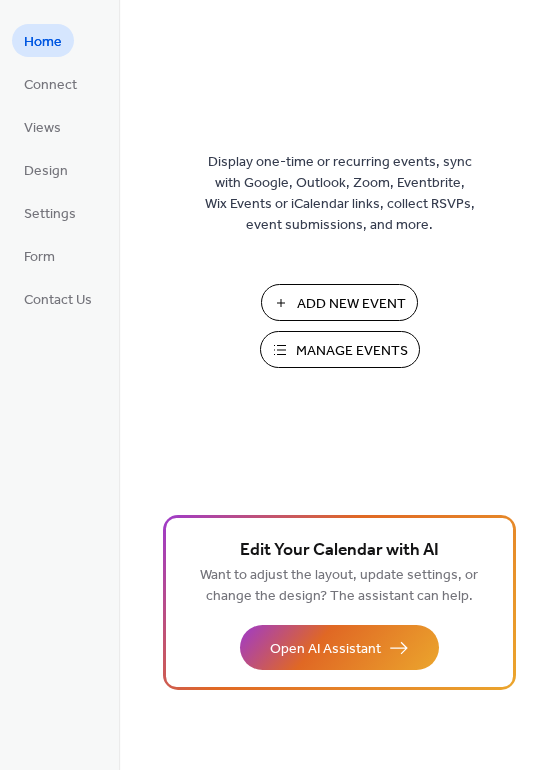 click on "Manage Events" at bounding box center [352, 351] 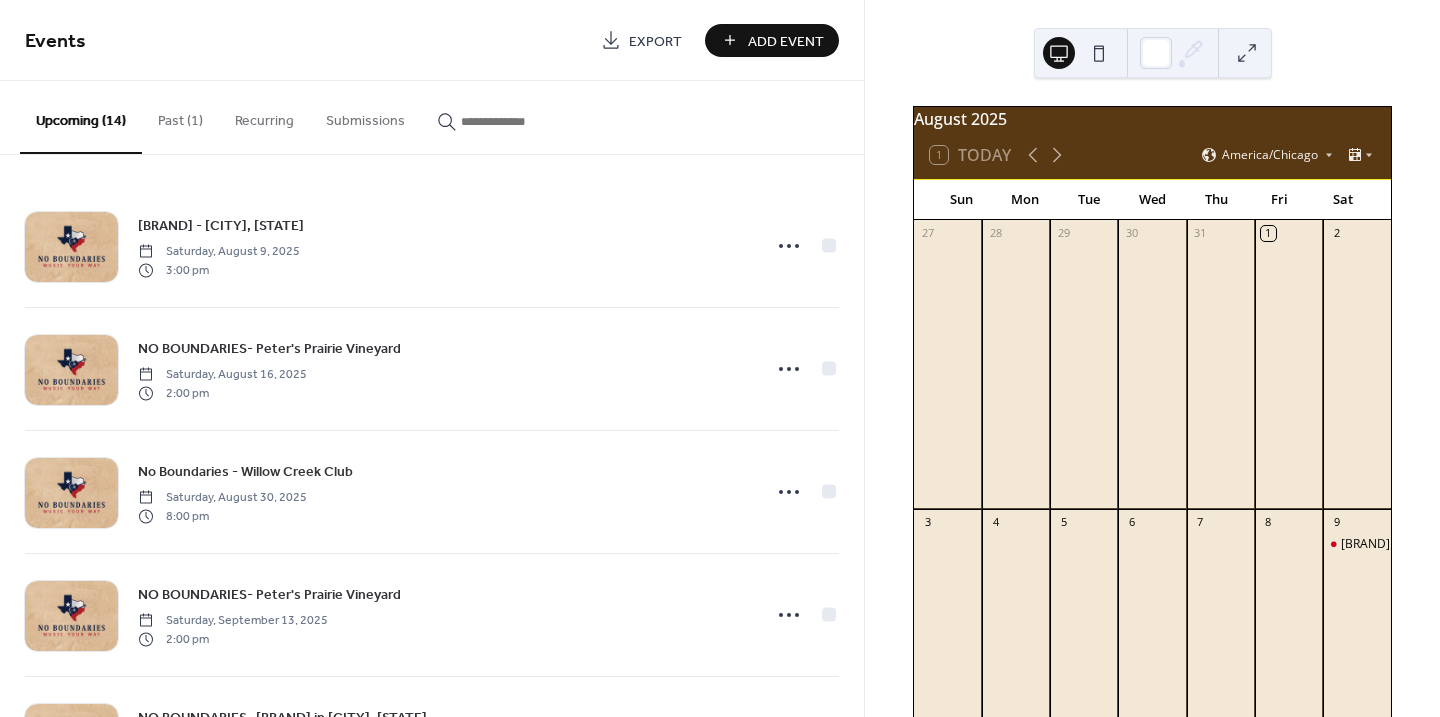 scroll, scrollTop: 0, scrollLeft: 0, axis: both 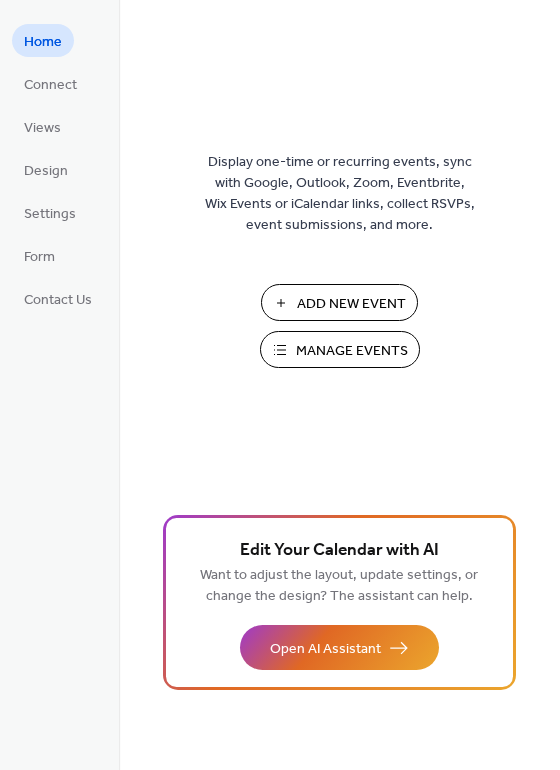 click on "Manage Events" at bounding box center [352, 351] 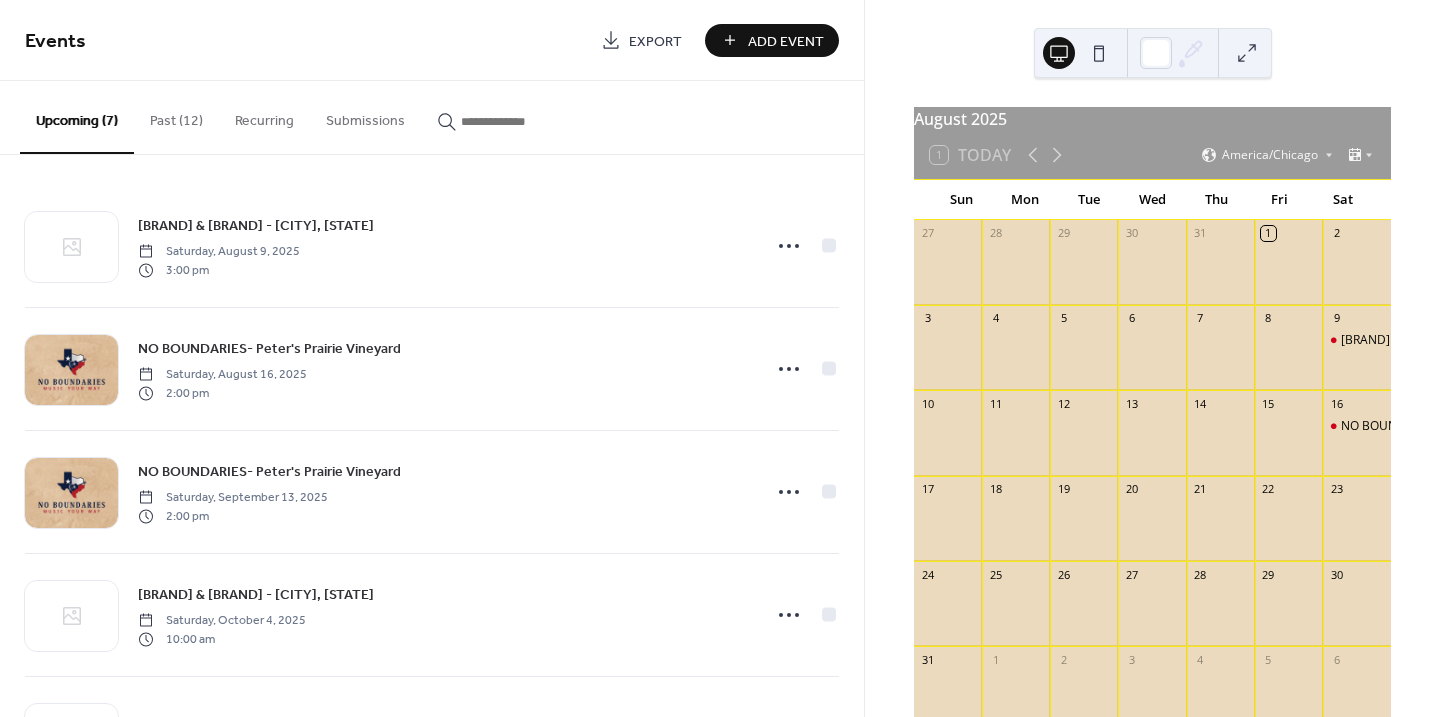 scroll, scrollTop: 0, scrollLeft: 0, axis: both 